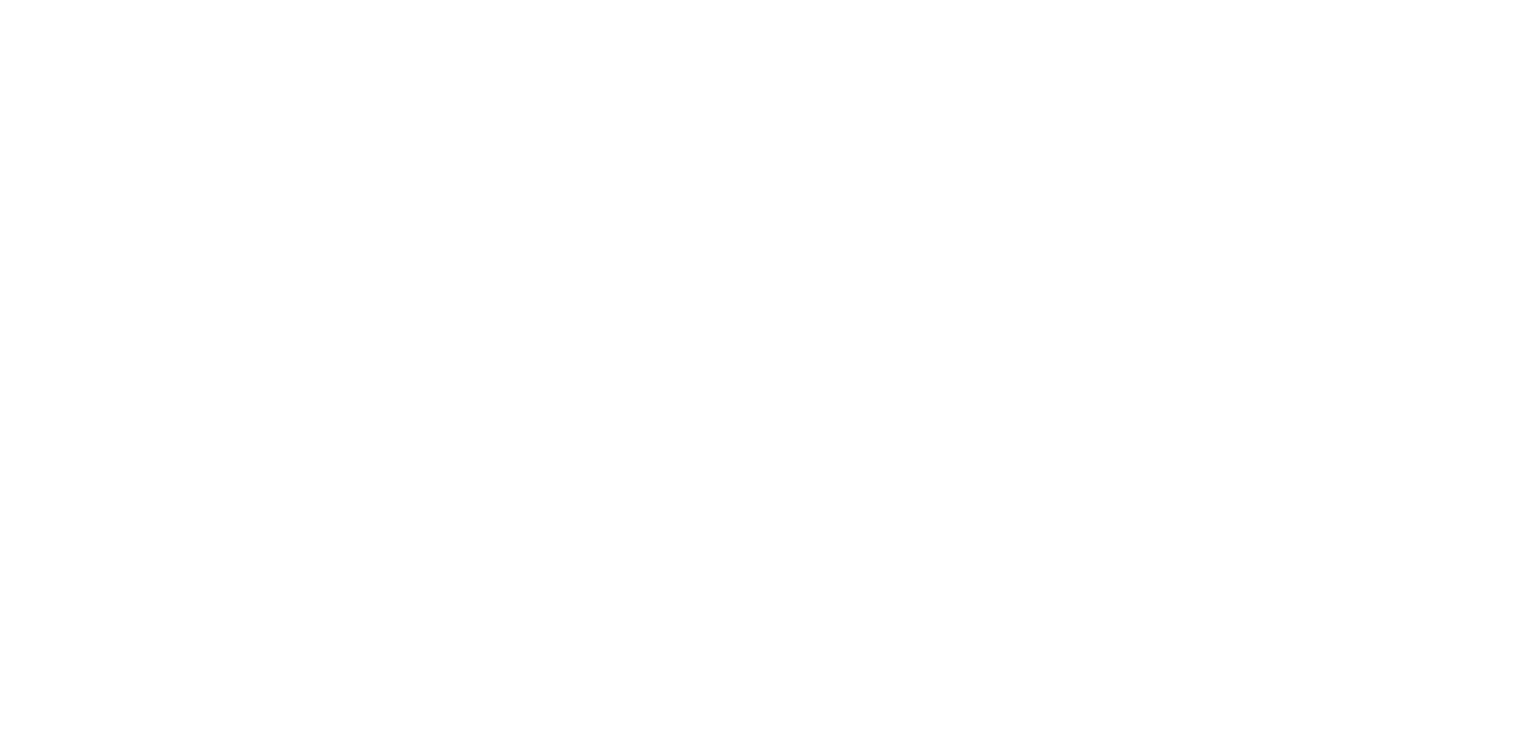 scroll, scrollTop: 0, scrollLeft: 0, axis: both 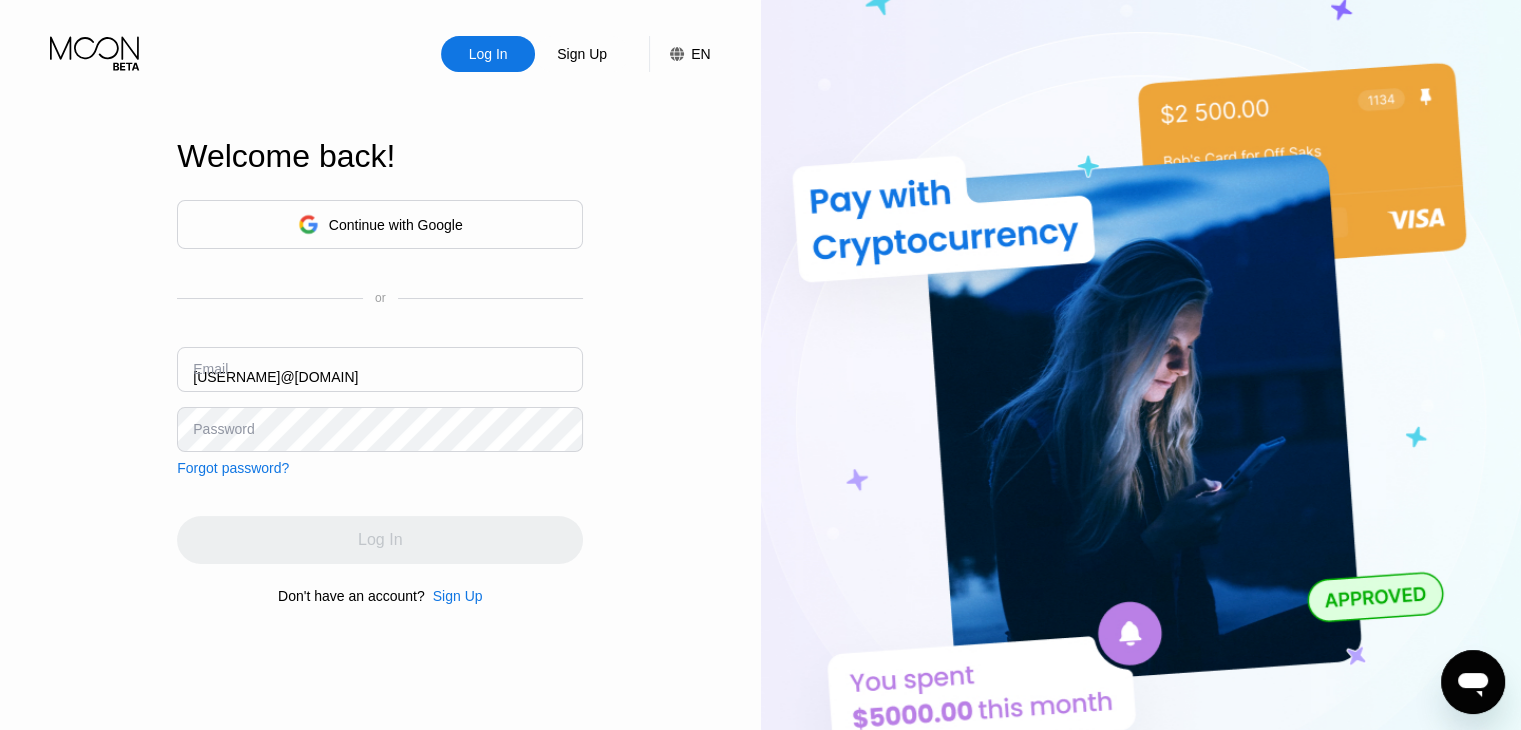 click on "[USERNAME]@[DOMAIN]" at bounding box center (380, 369) 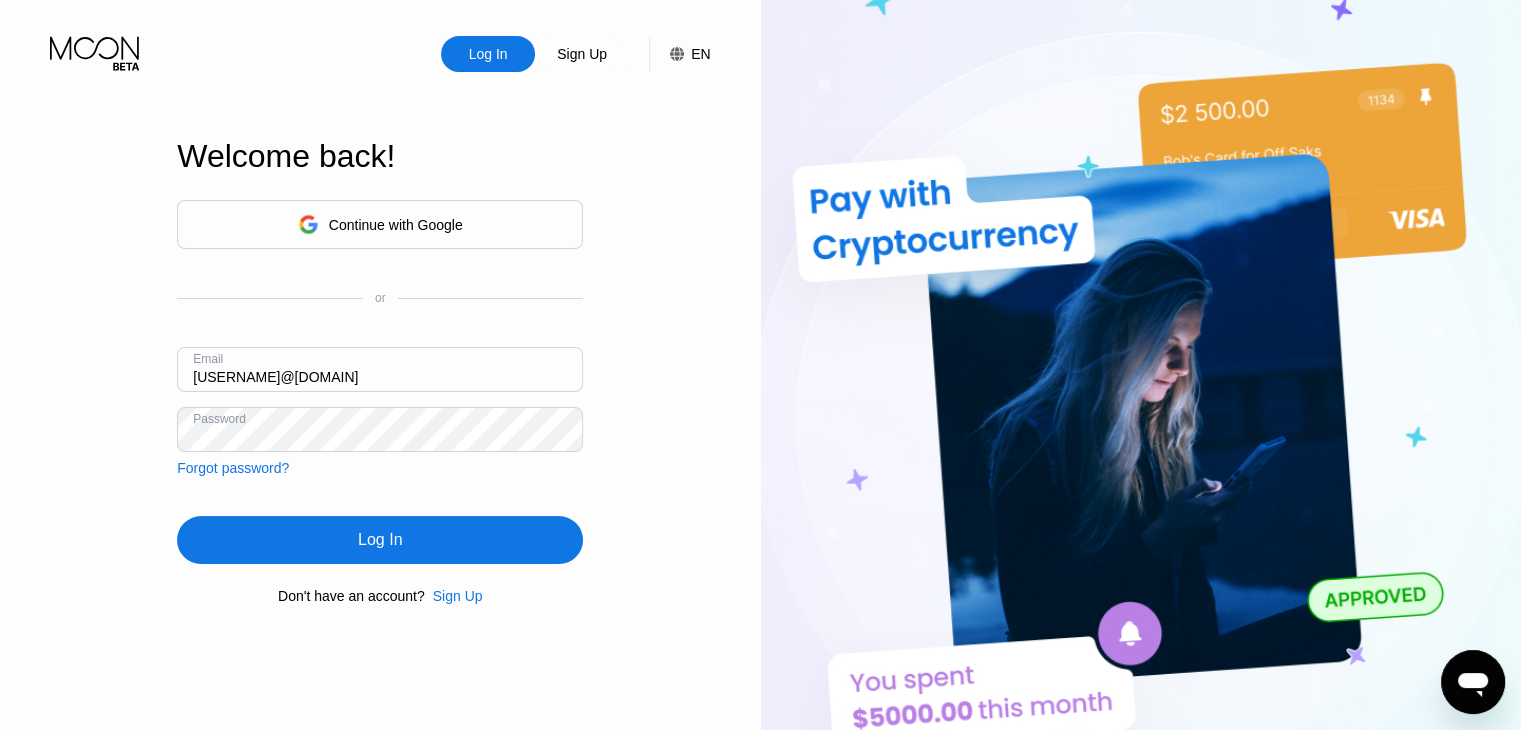 type on "[EMAIL]" 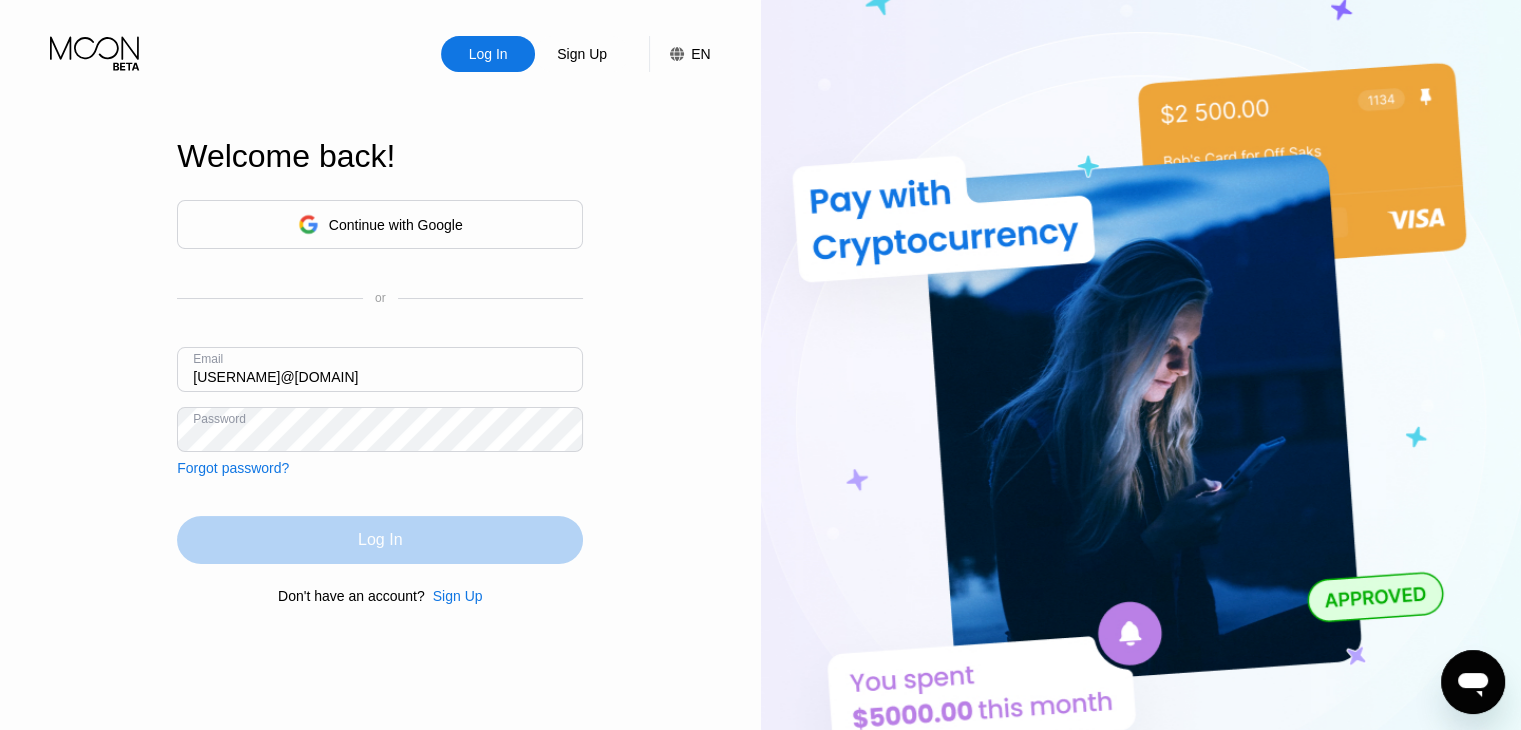 click on "Log In" at bounding box center [380, 540] 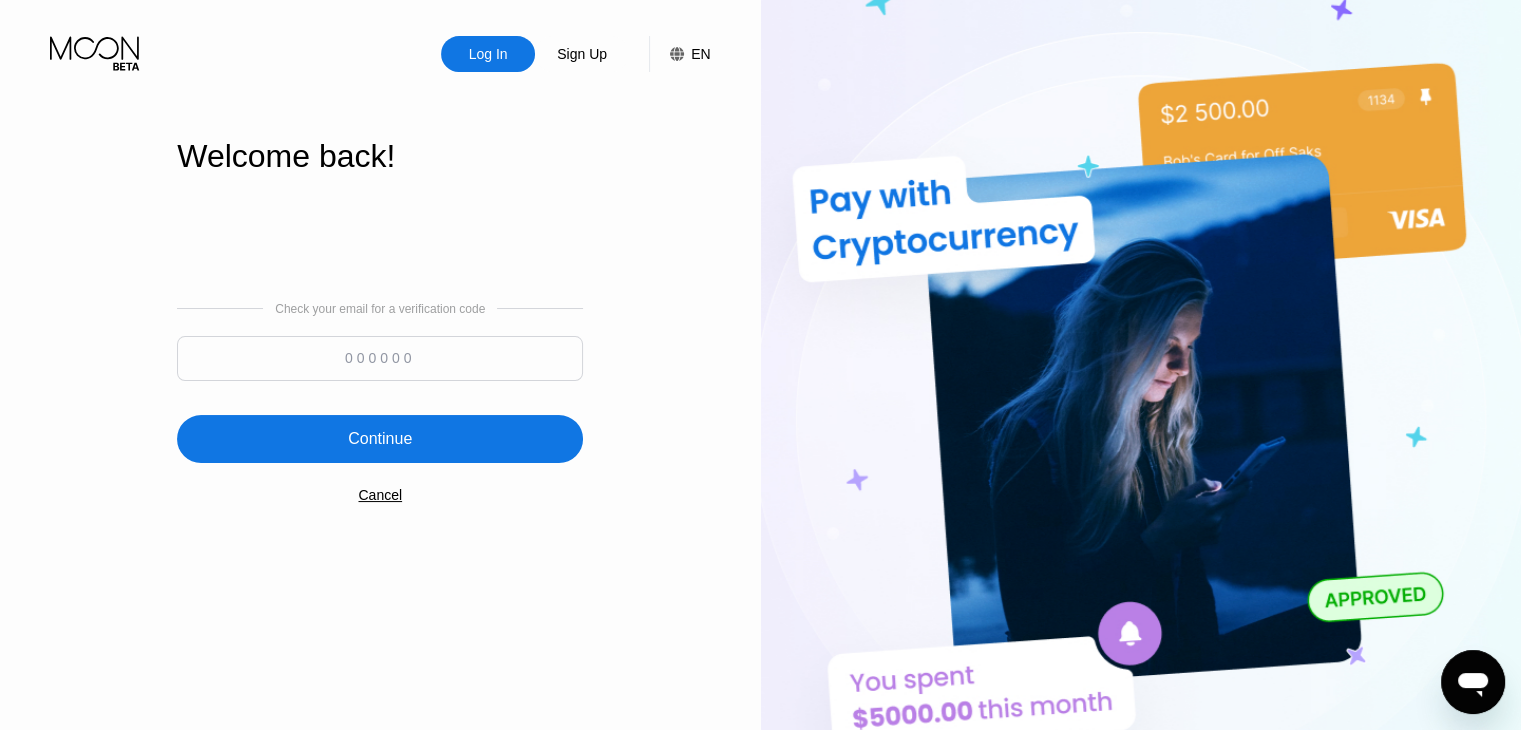 click at bounding box center [380, 358] 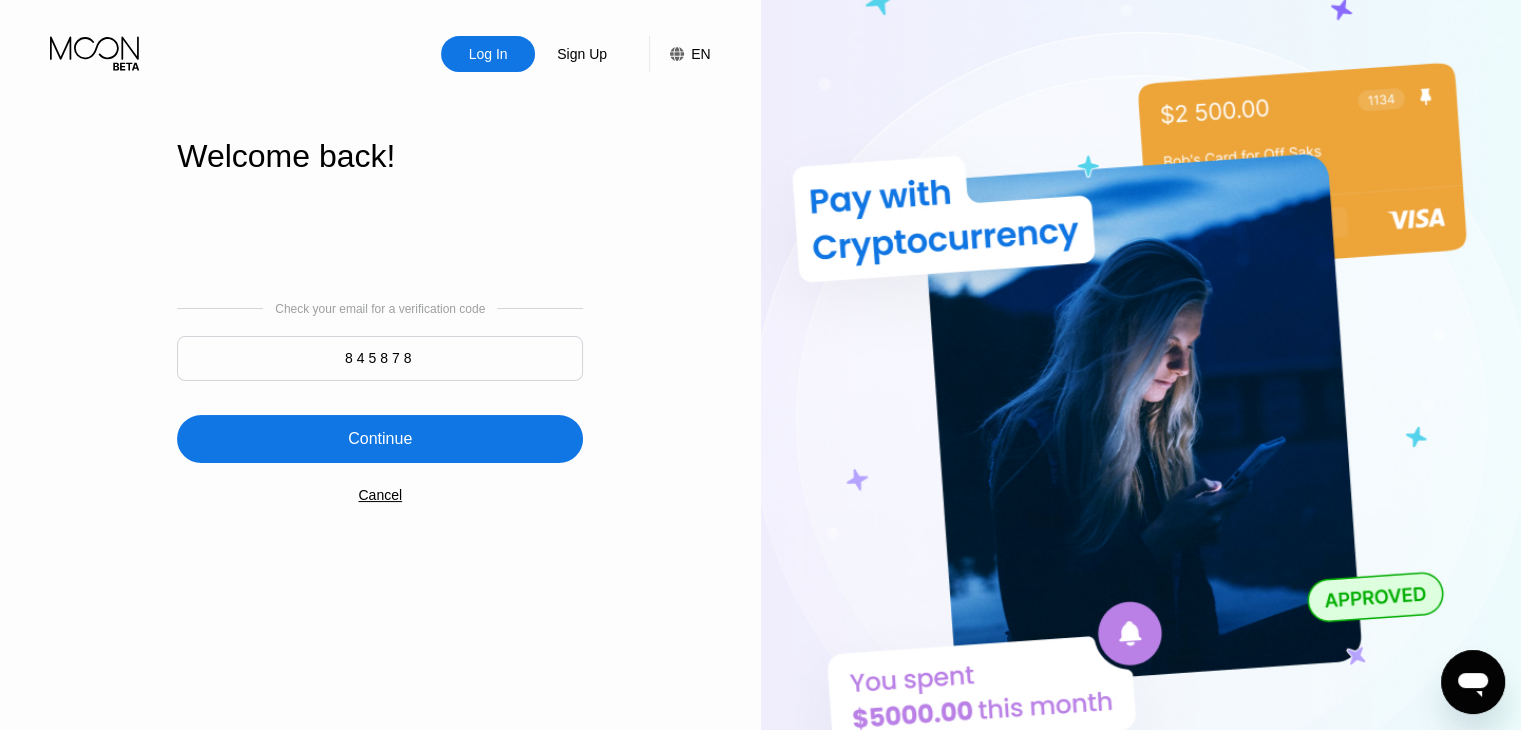 type on "845878" 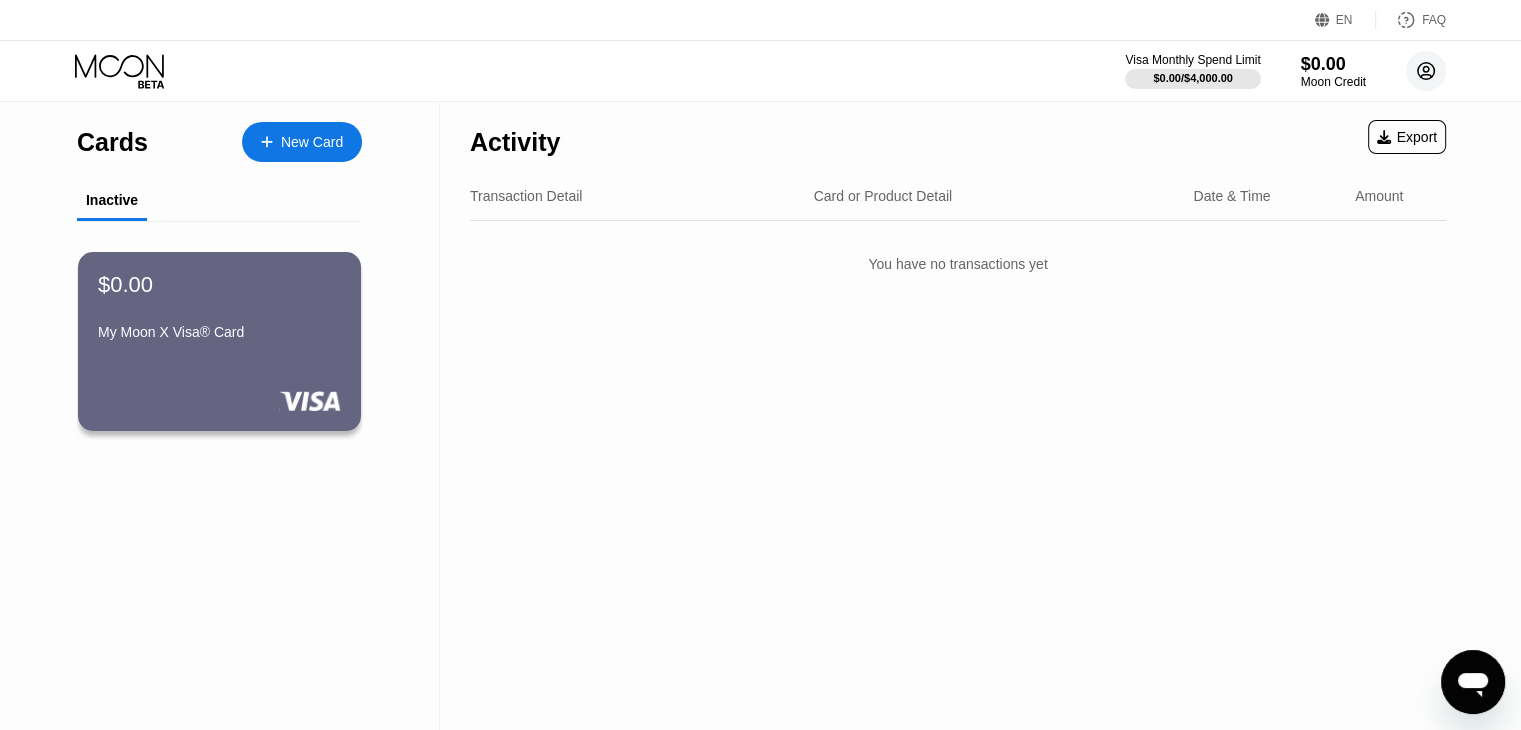 click 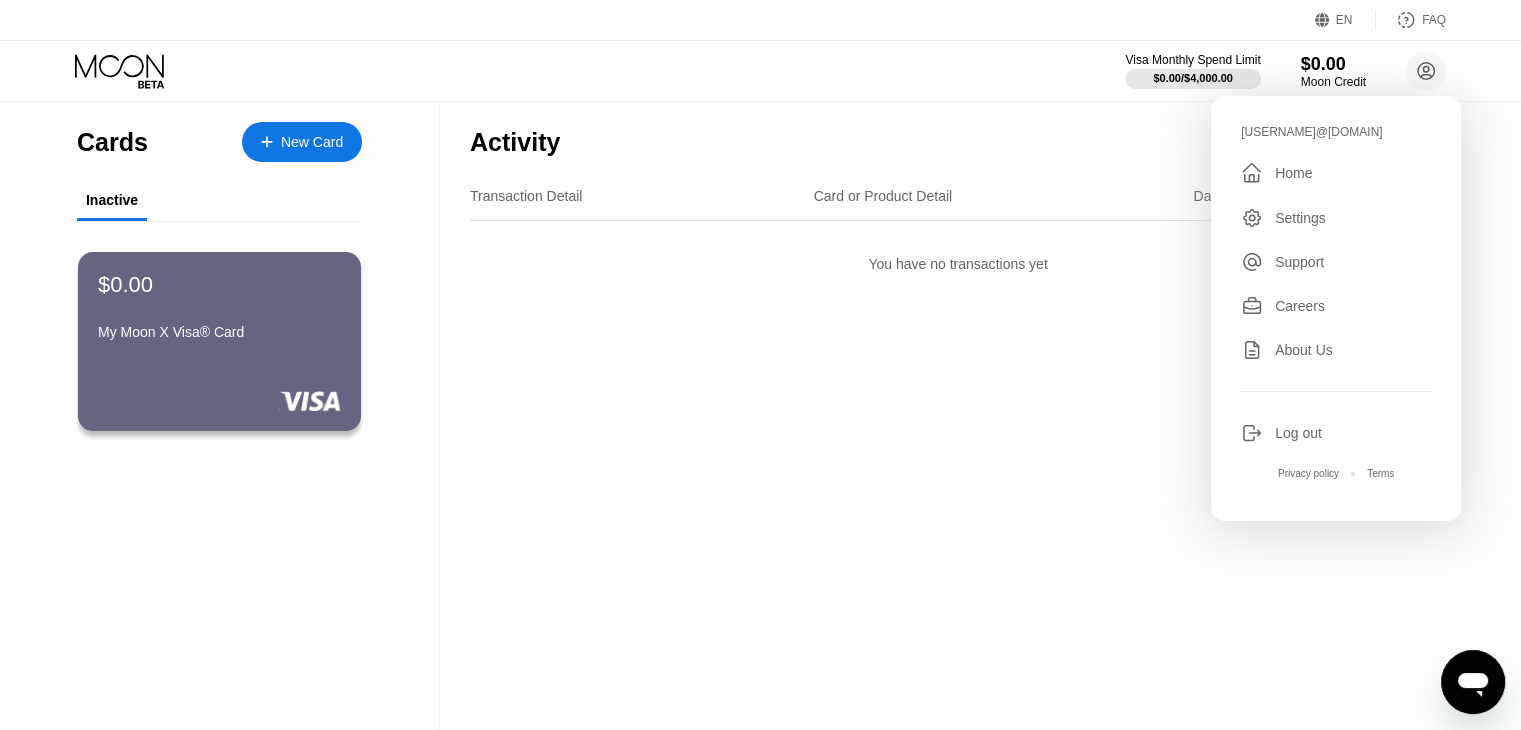 click on "Log out" at bounding box center (1298, 433) 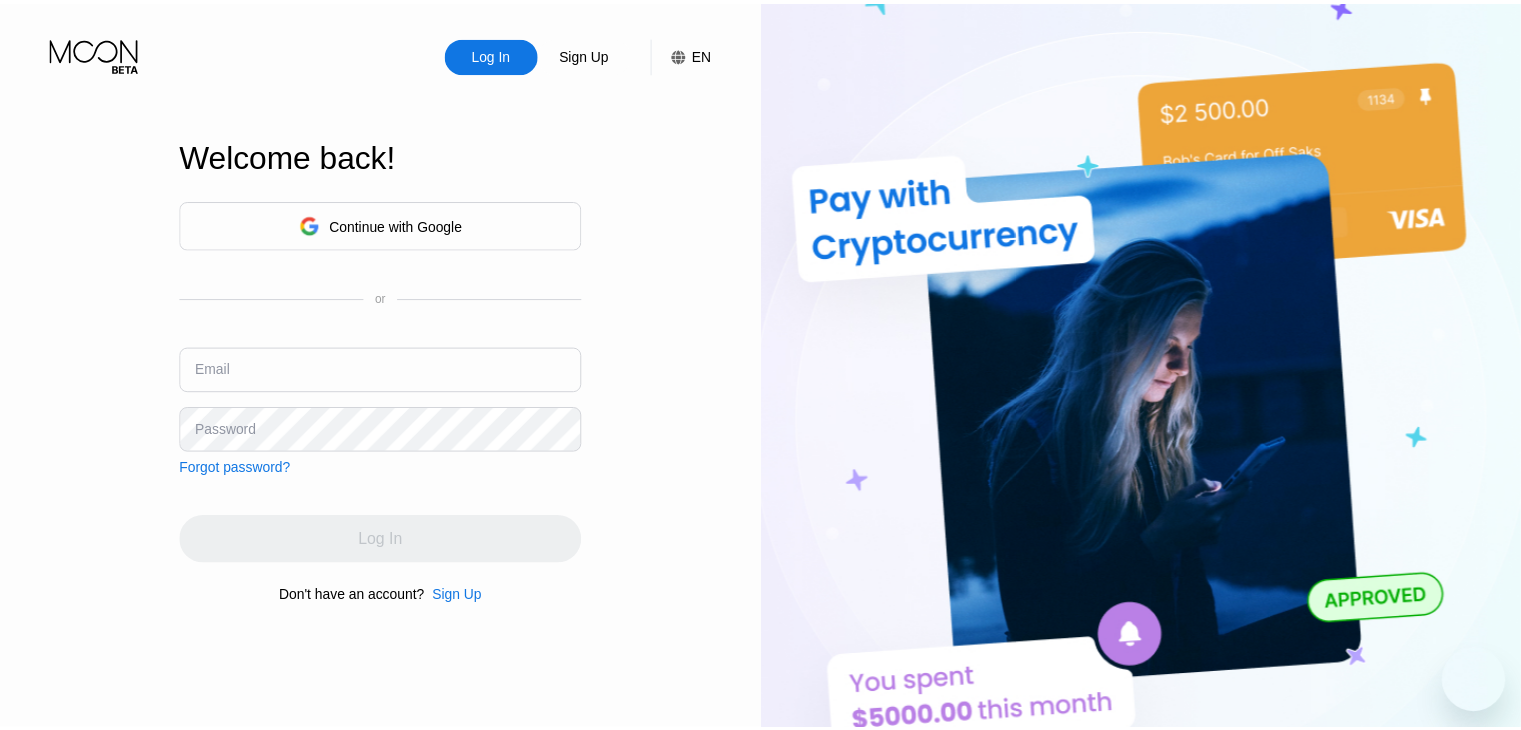 scroll, scrollTop: 0, scrollLeft: 0, axis: both 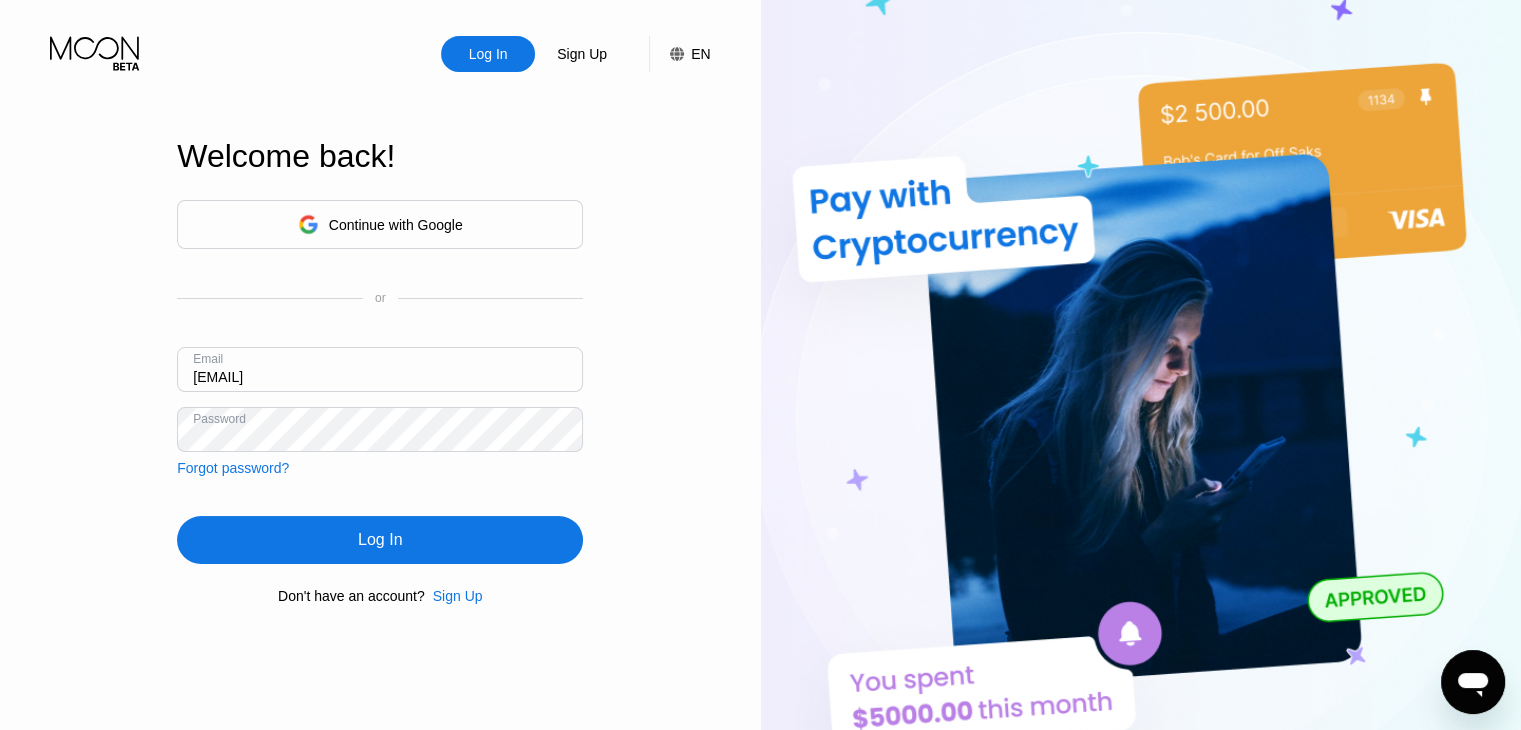 click on "[EMAIL]" at bounding box center [380, 369] 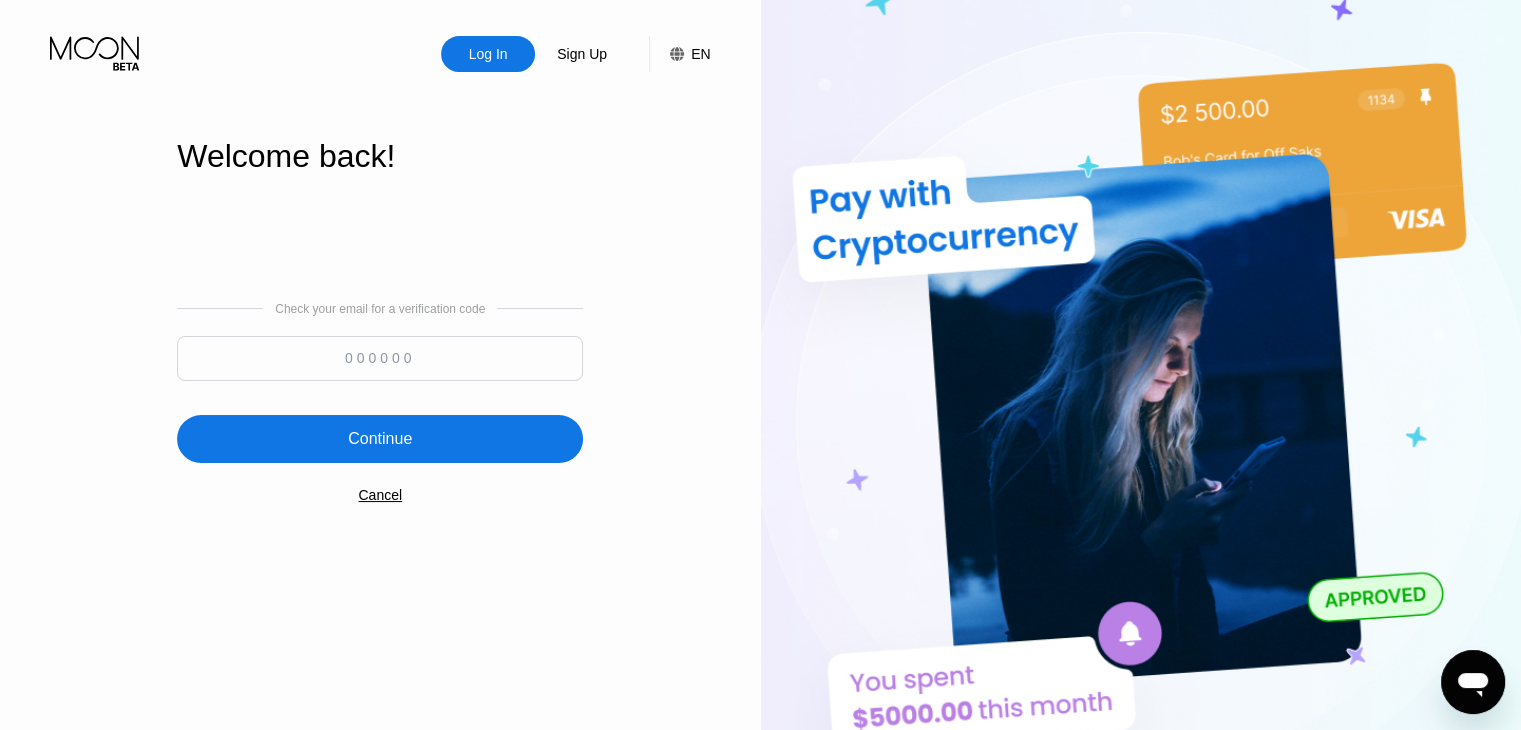 click at bounding box center [380, 358] 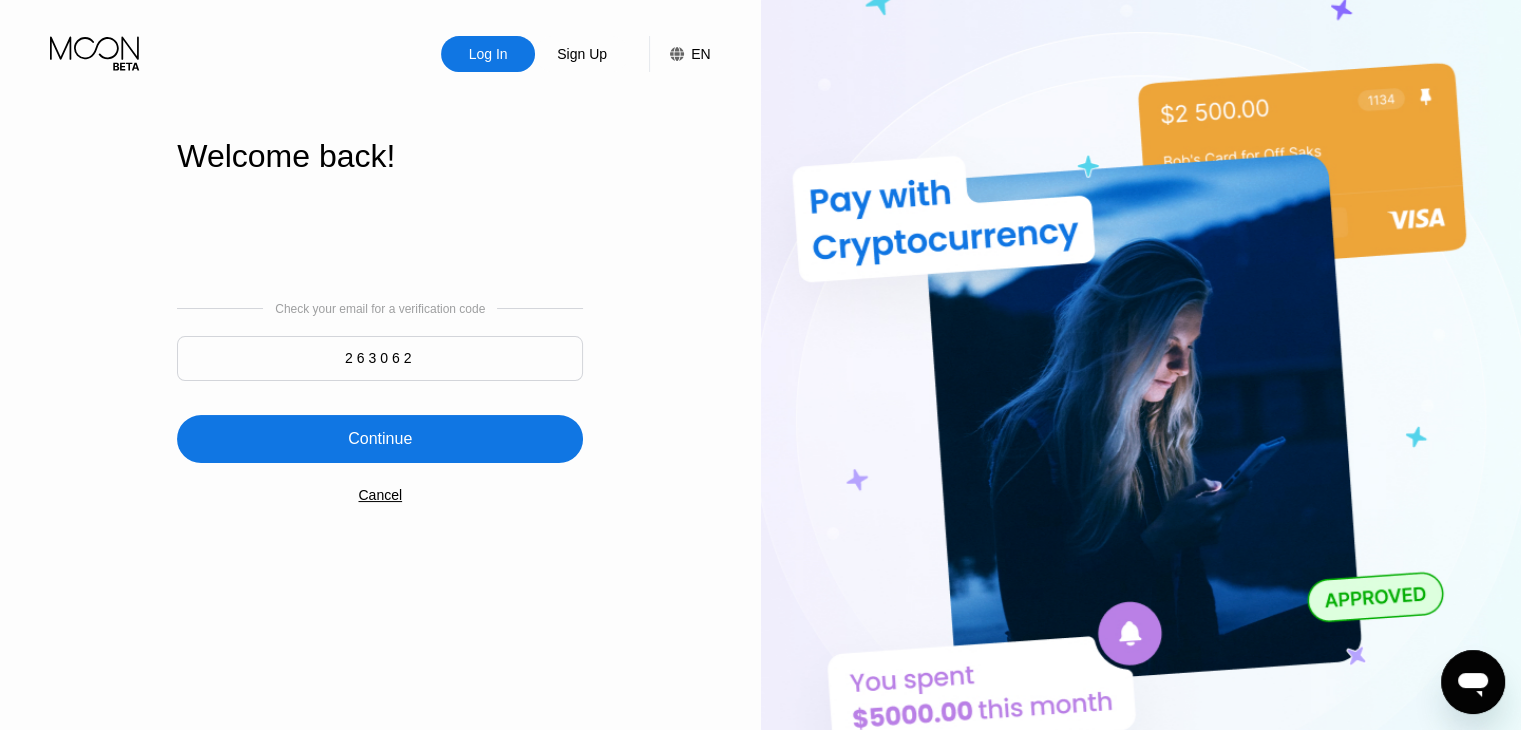 type on "263062" 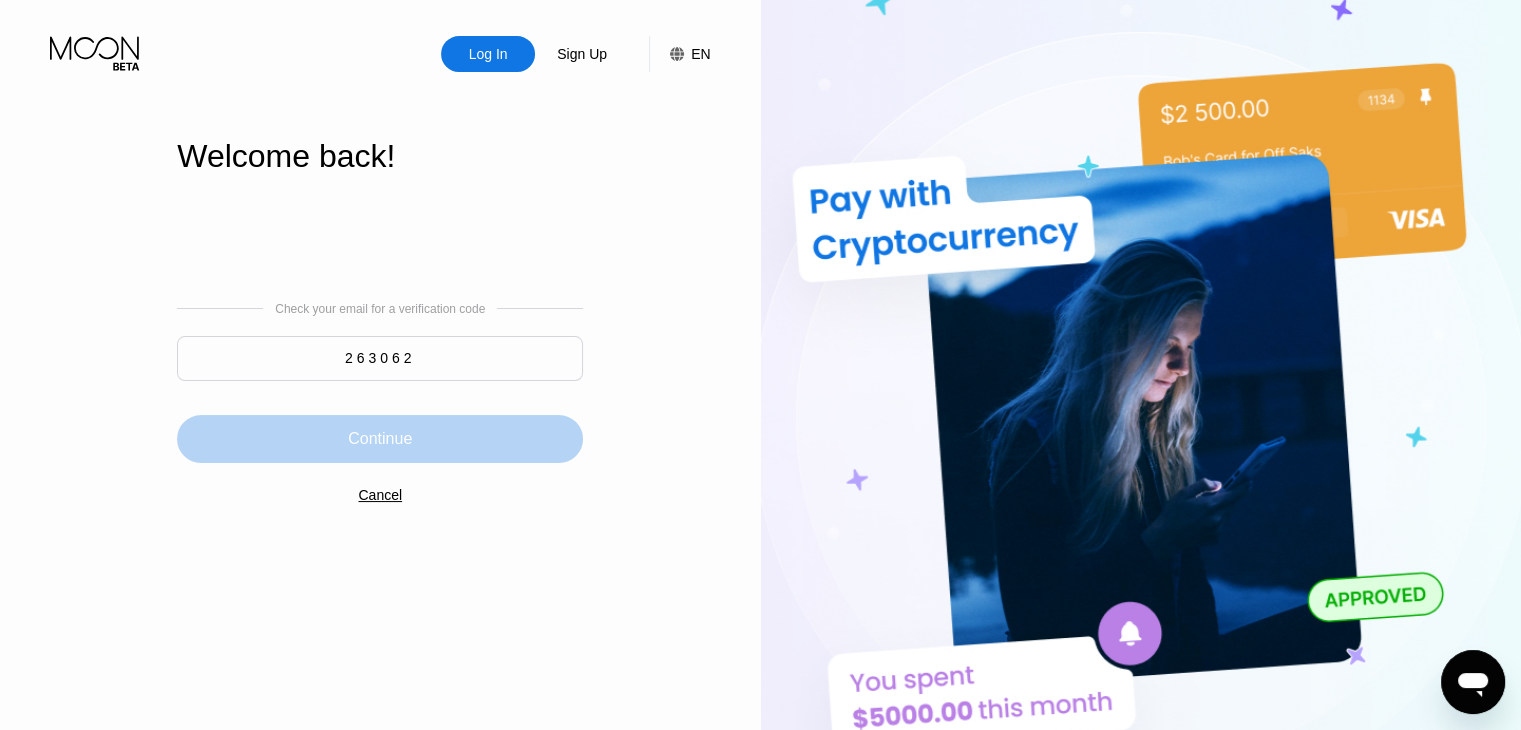 click on "Continue" at bounding box center (380, 439) 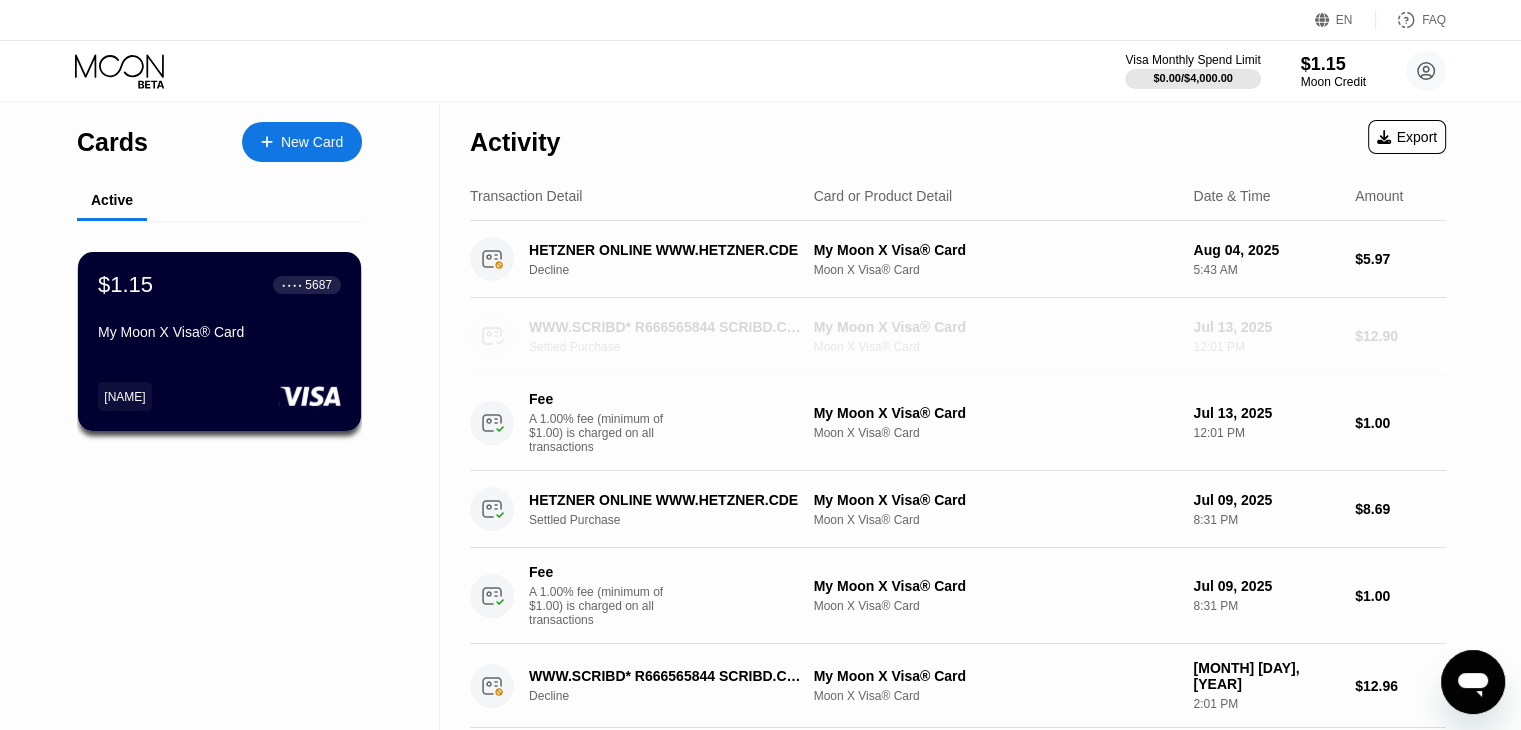 click on "WWW.SCRIBD* R666565844   SCRIBD.COM   NL Settled Purchase" at bounding box center (676, 336) 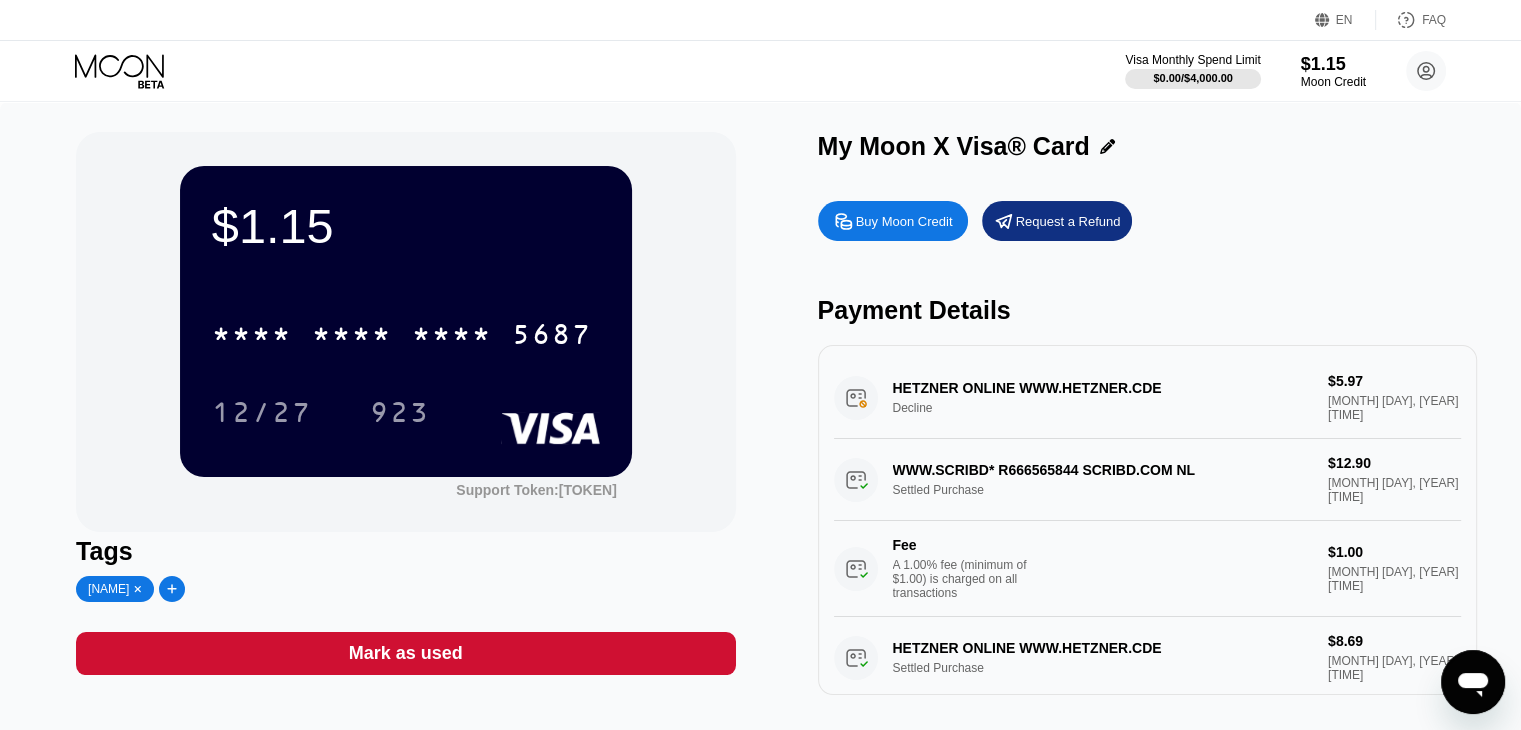 scroll, scrollTop: 0, scrollLeft: 0, axis: both 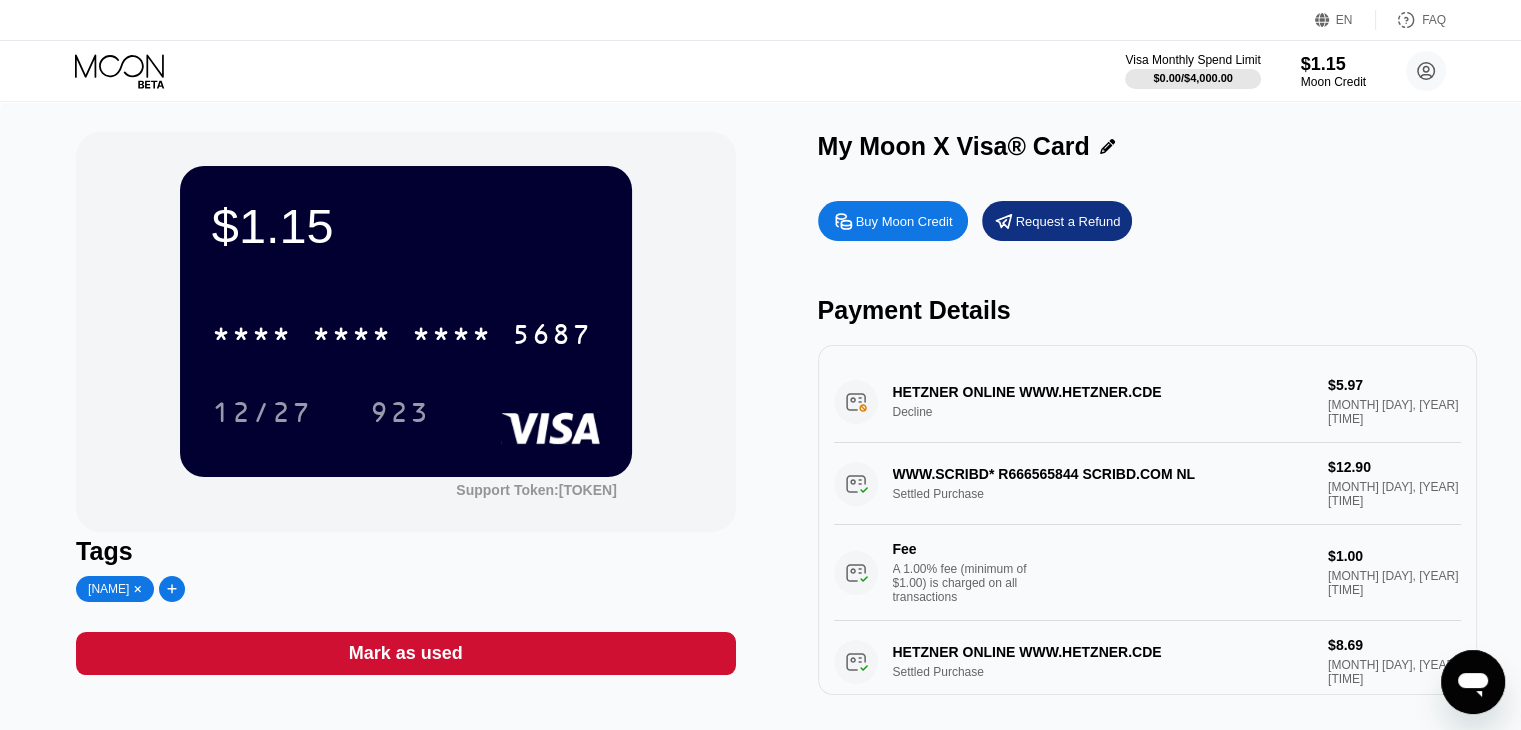 drag, startPoint x: 1205, startPoint y: 477, endPoint x: 986, endPoint y: 473, distance: 219.03653 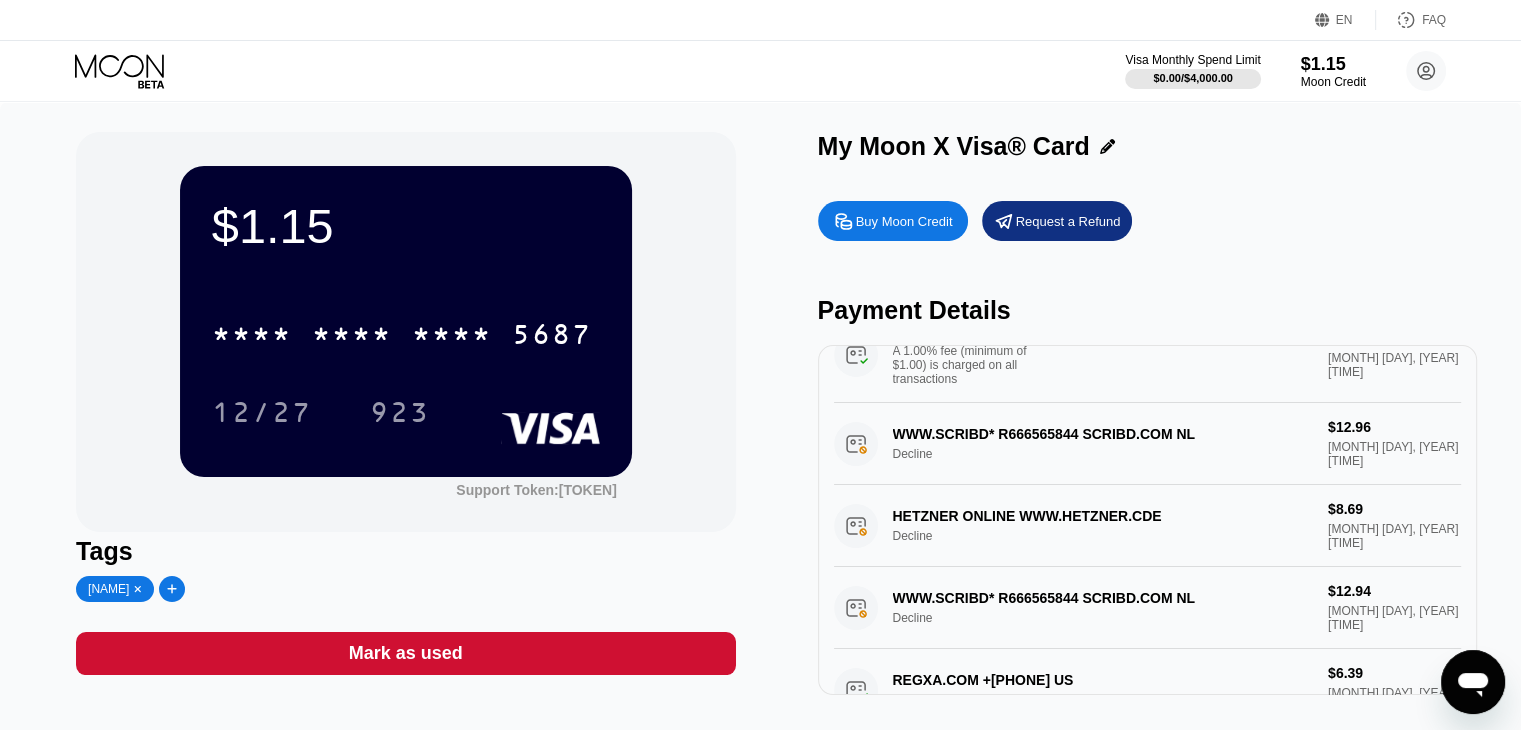 scroll, scrollTop: 400, scrollLeft: 0, axis: vertical 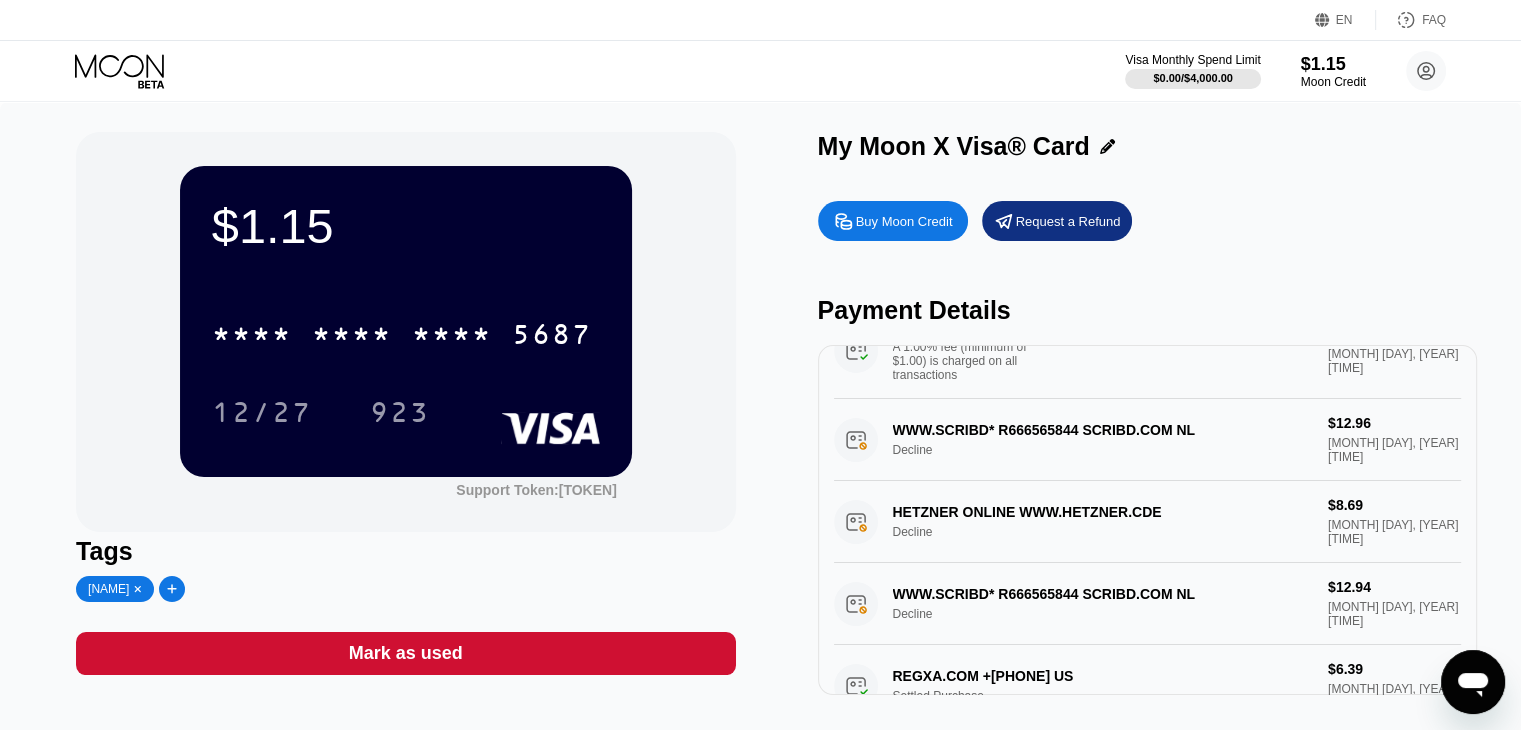 drag, startPoint x: 991, startPoint y: 441, endPoint x: 944, endPoint y: 441, distance: 47 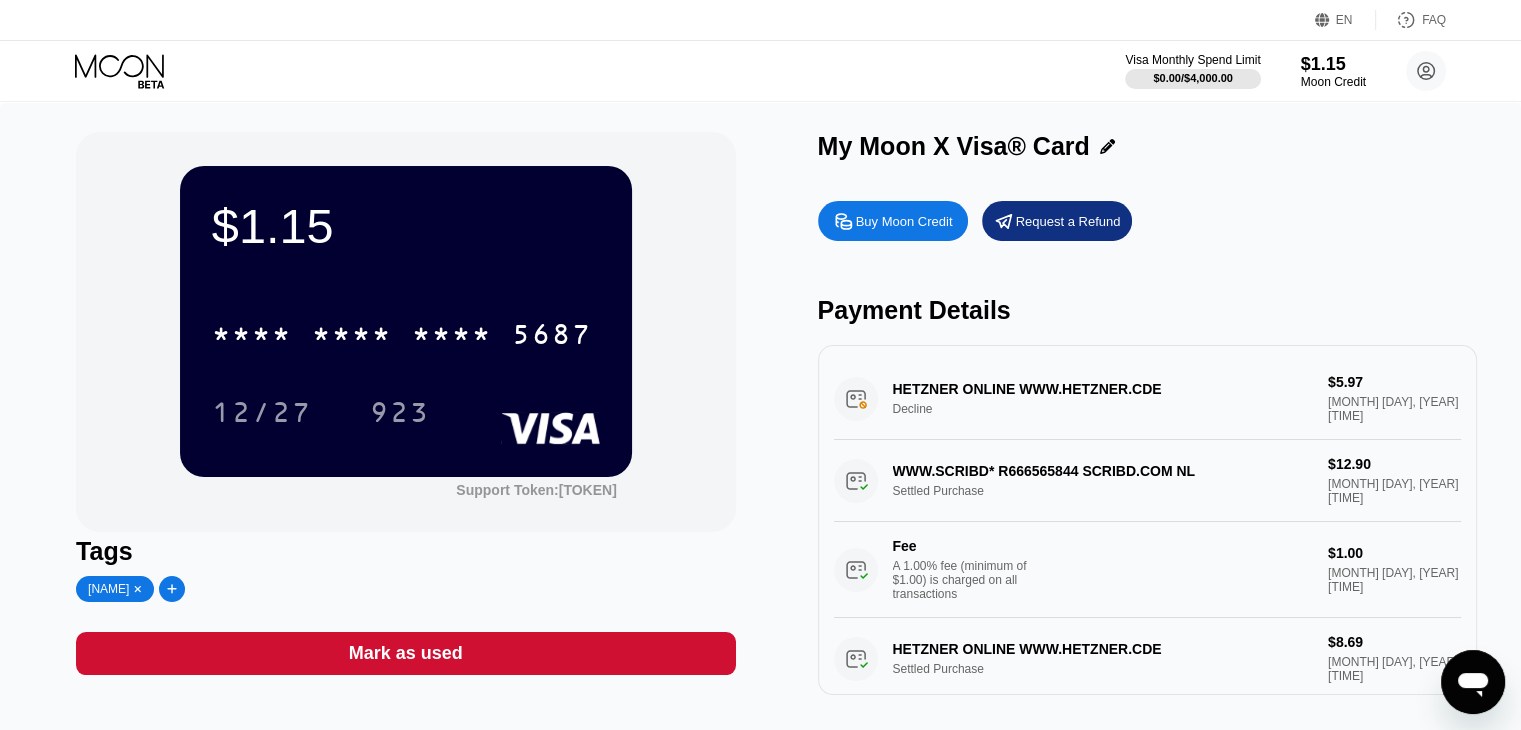 scroll, scrollTop: 0, scrollLeft: 0, axis: both 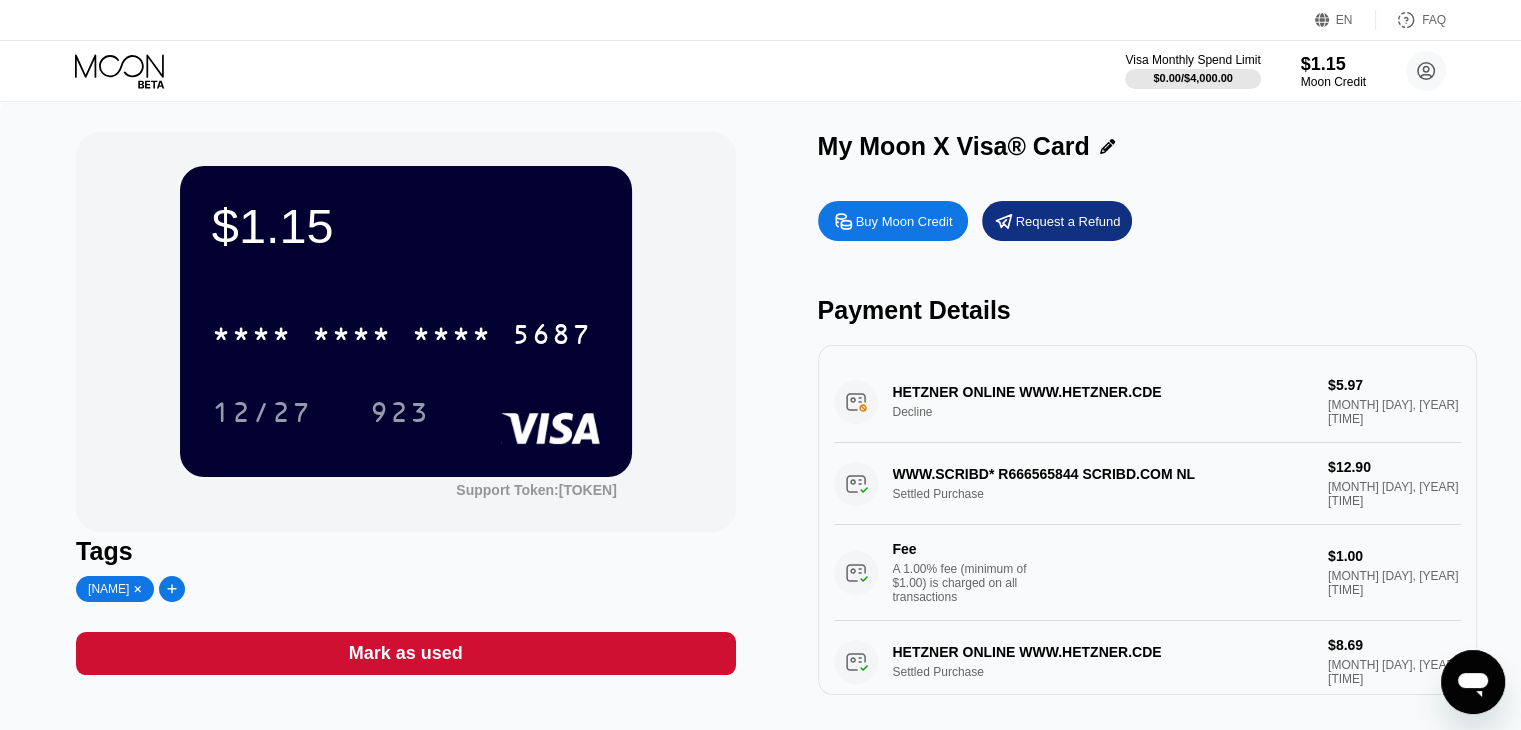 drag, startPoint x: 1229, startPoint y: 478, endPoint x: 976, endPoint y: 470, distance: 253.12645 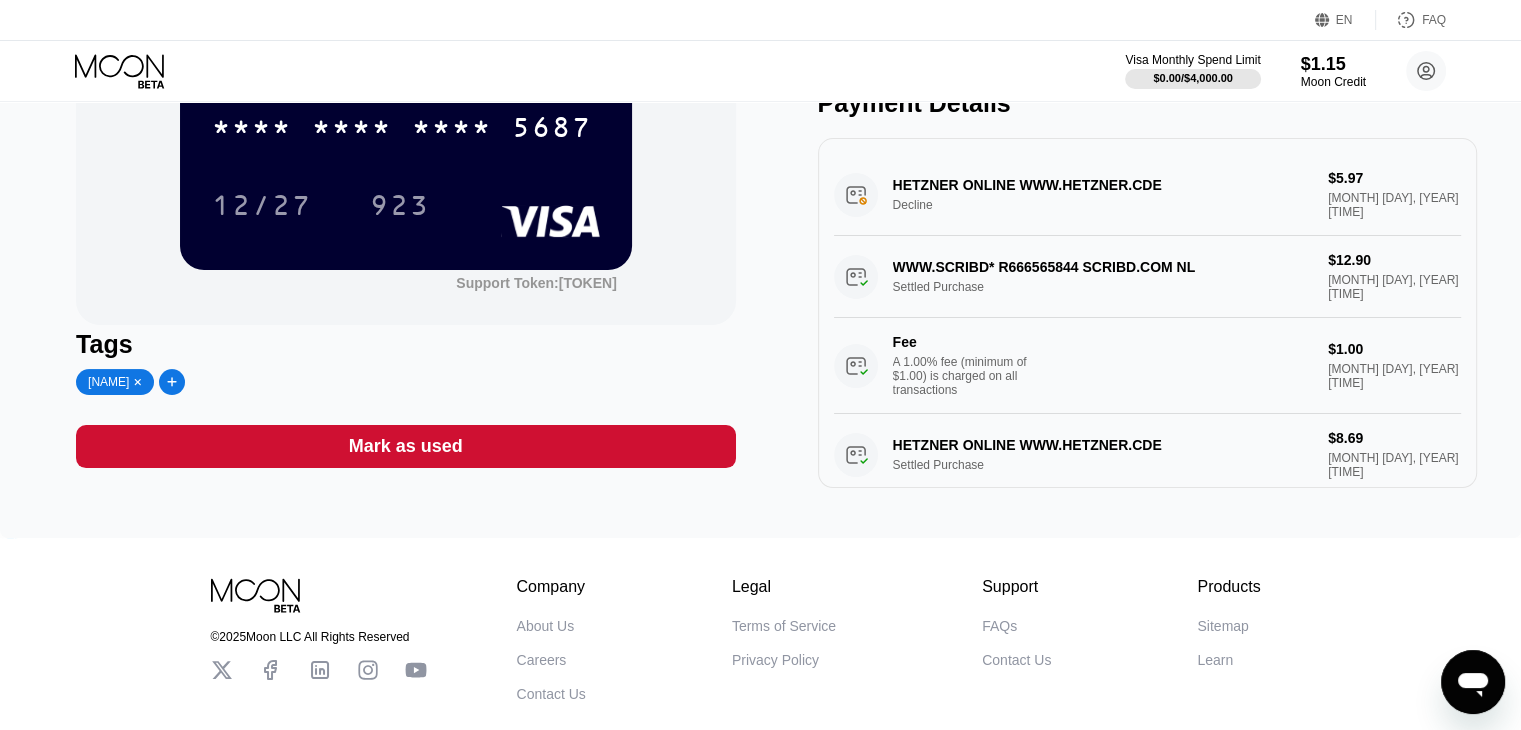 scroll, scrollTop: 200, scrollLeft: 0, axis: vertical 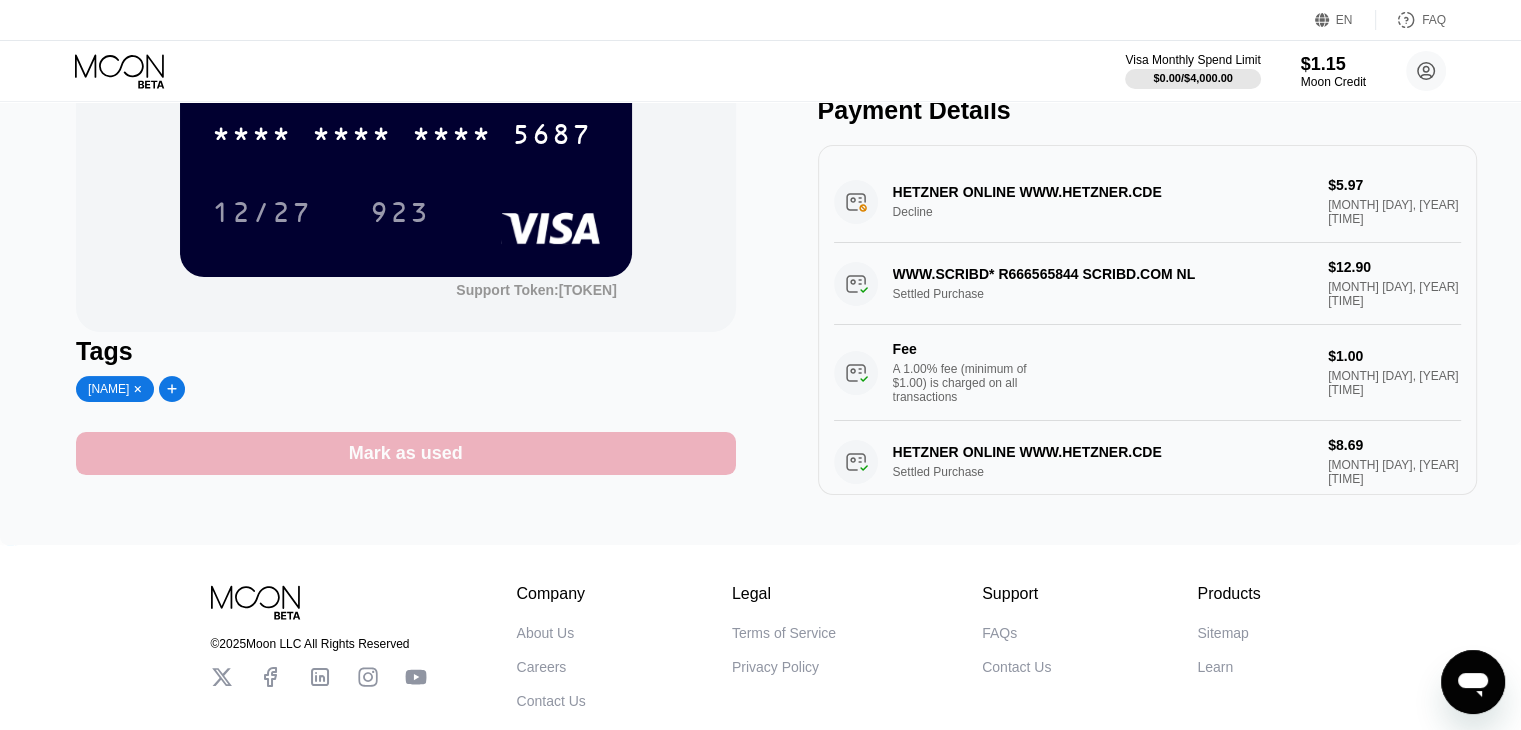 click on "Mark as used" at bounding box center (405, 453) 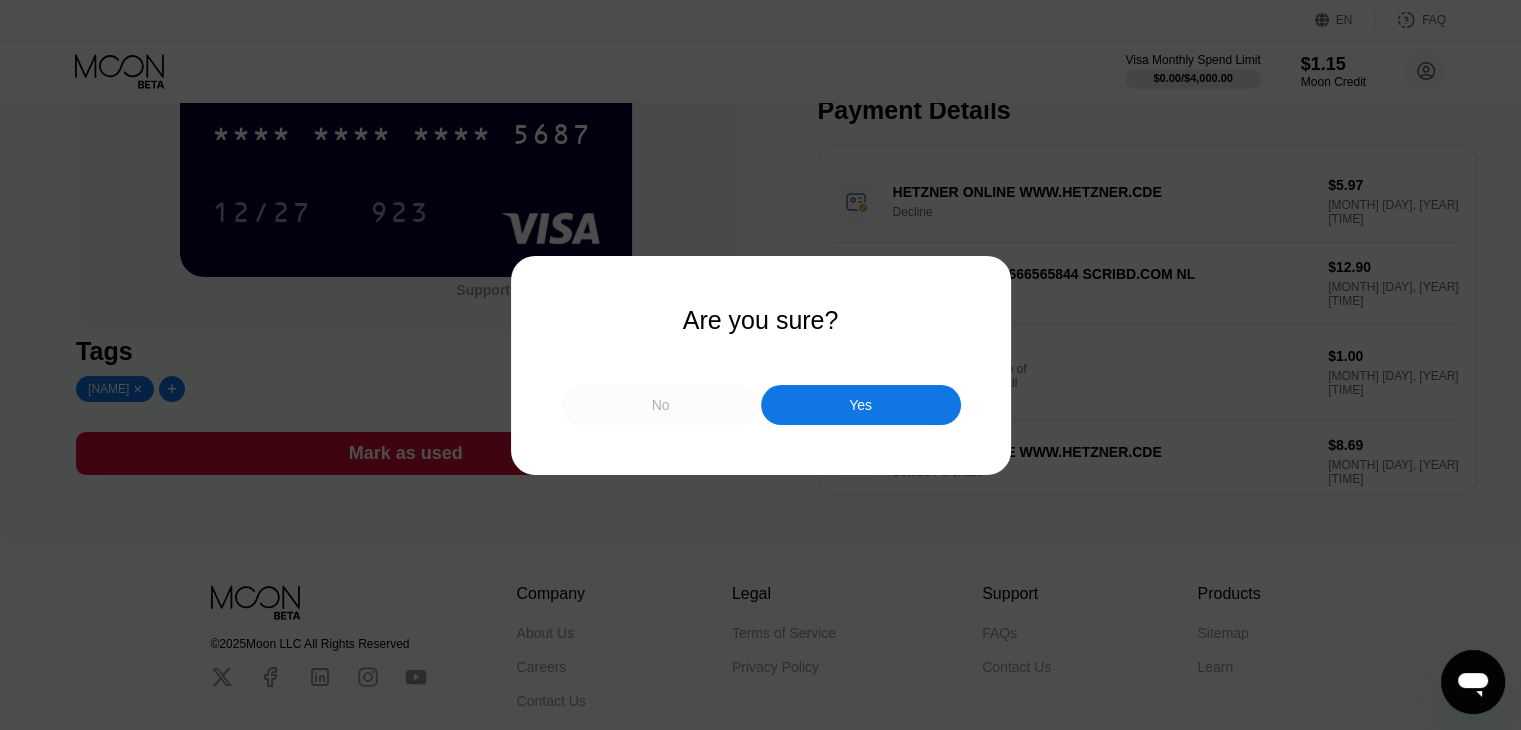 click on "No" at bounding box center (661, 405) 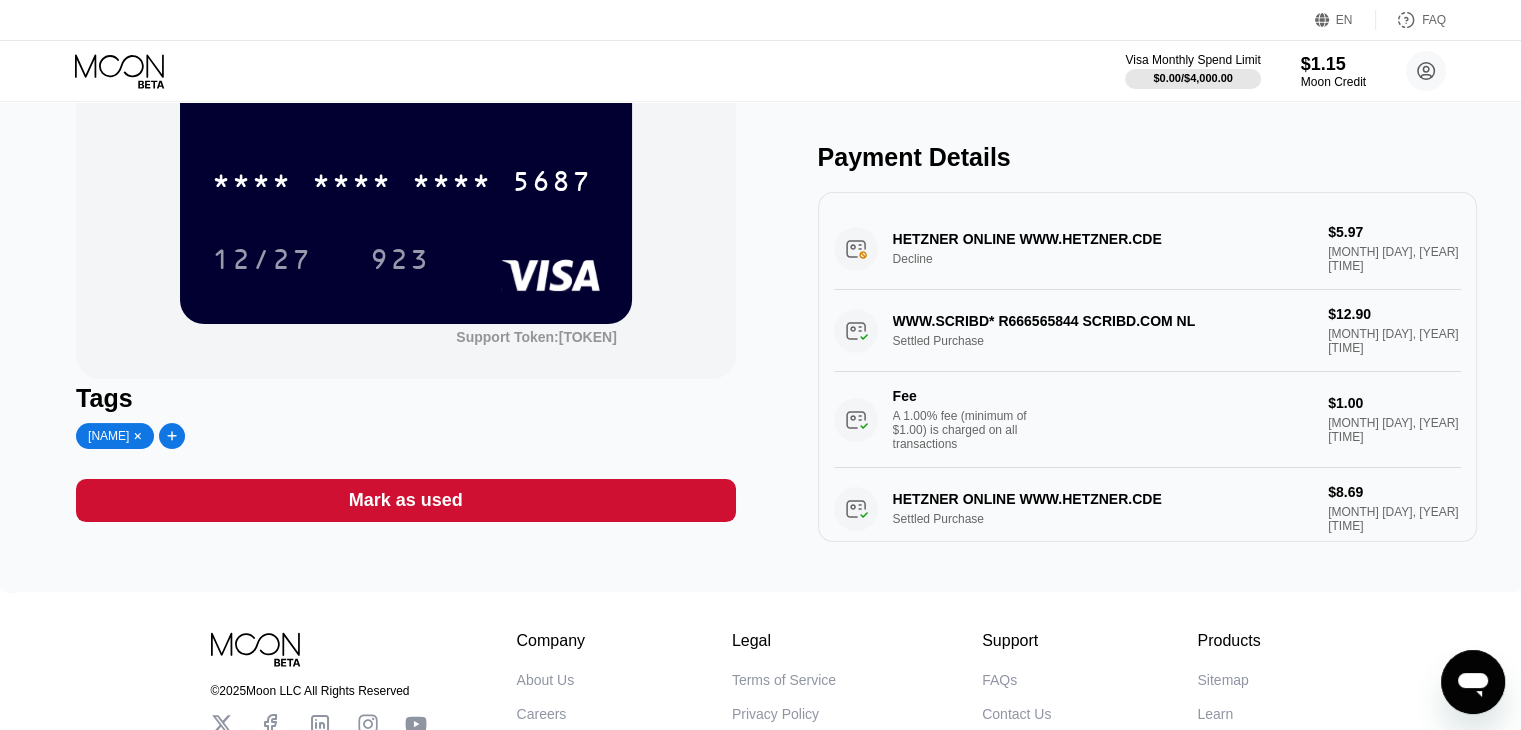 scroll, scrollTop: 0, scrollLeft: 0, axis: both 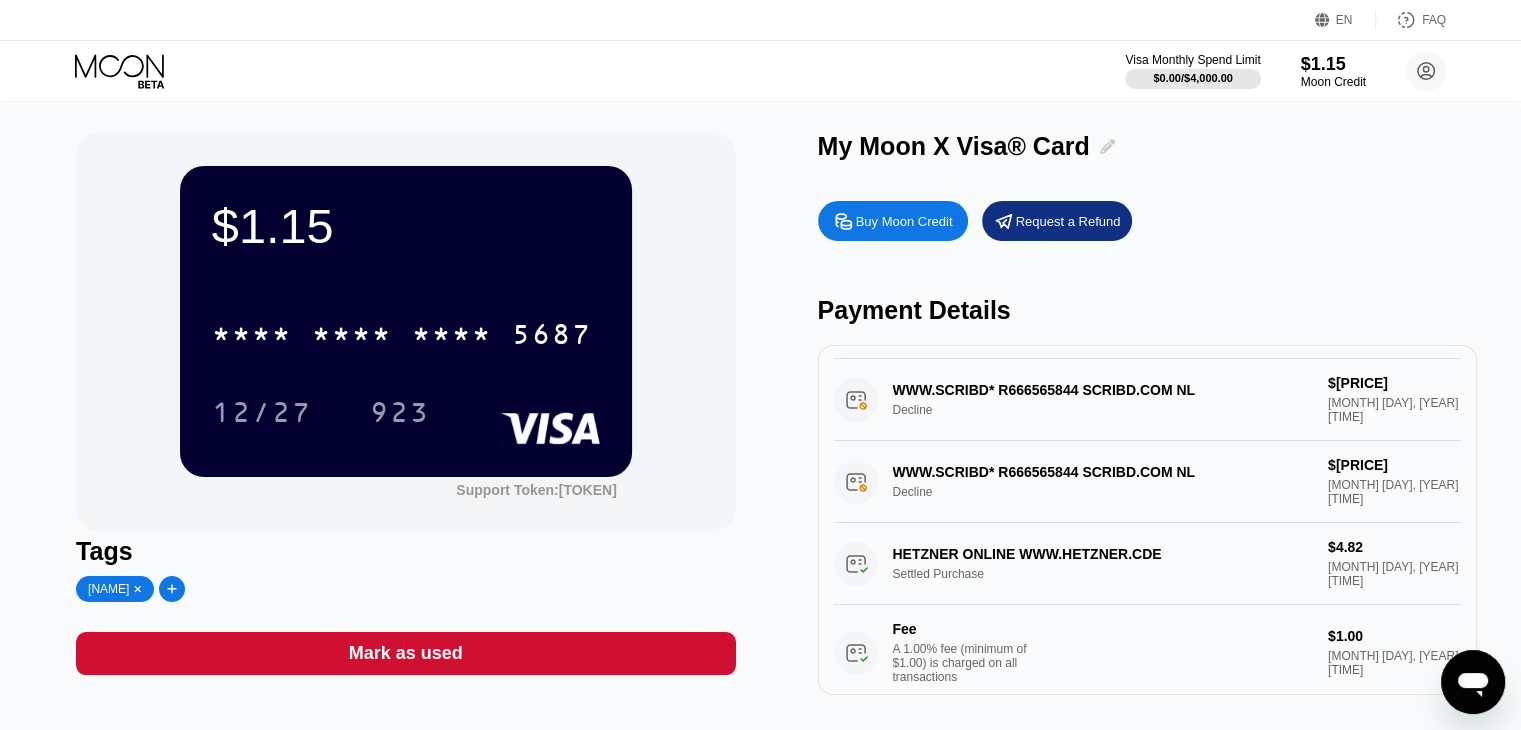 click 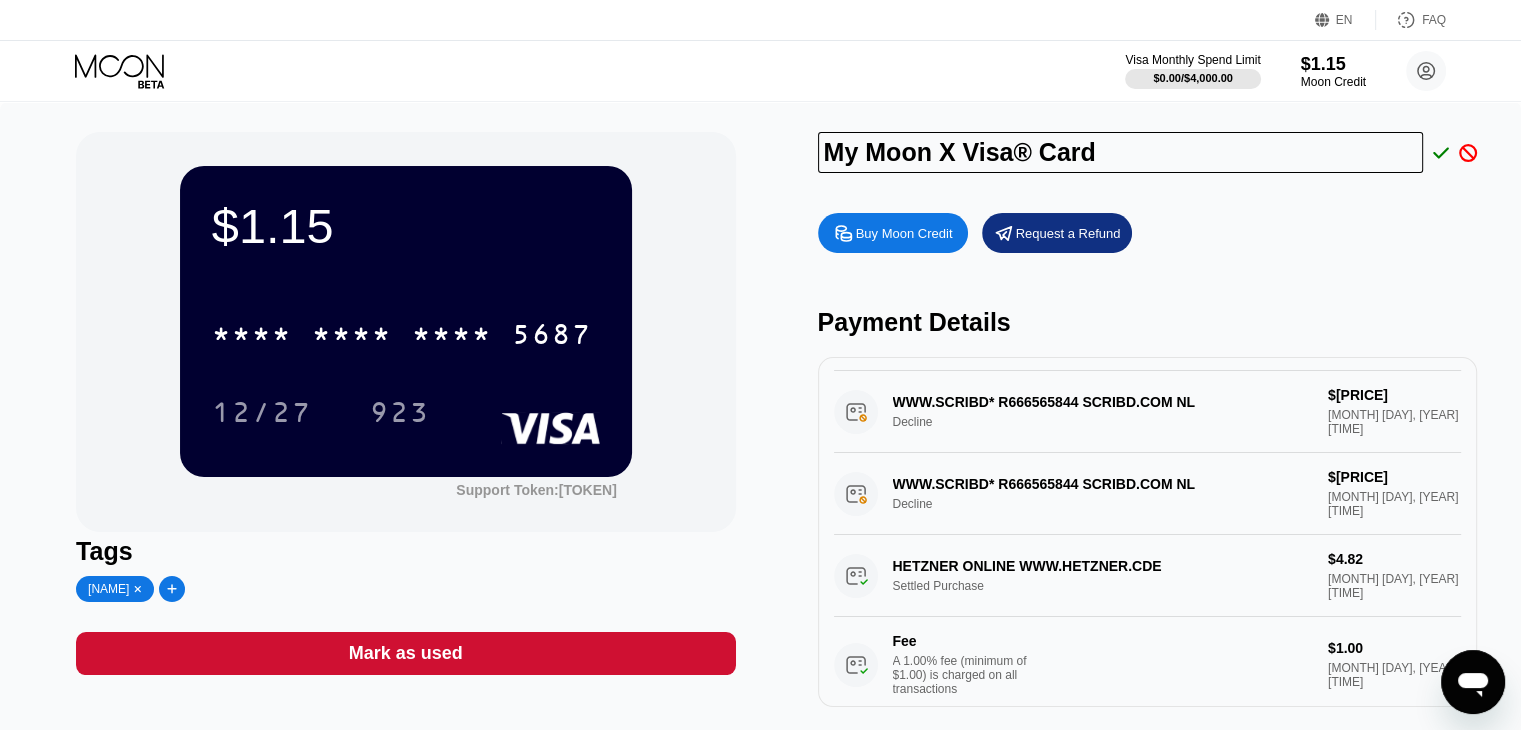 click 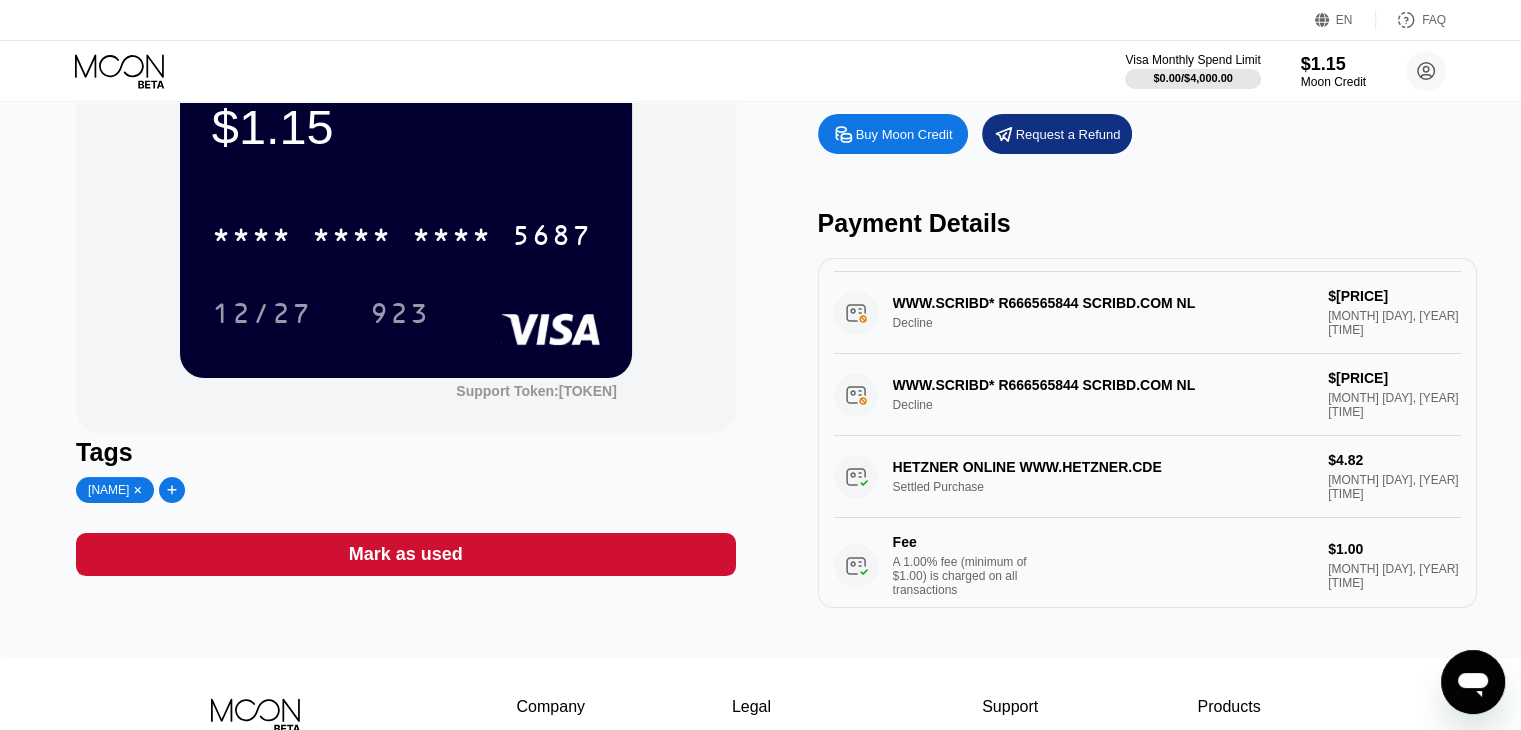 scroll, scrollTop: 300, scrollLeft: 0, axis: vertical 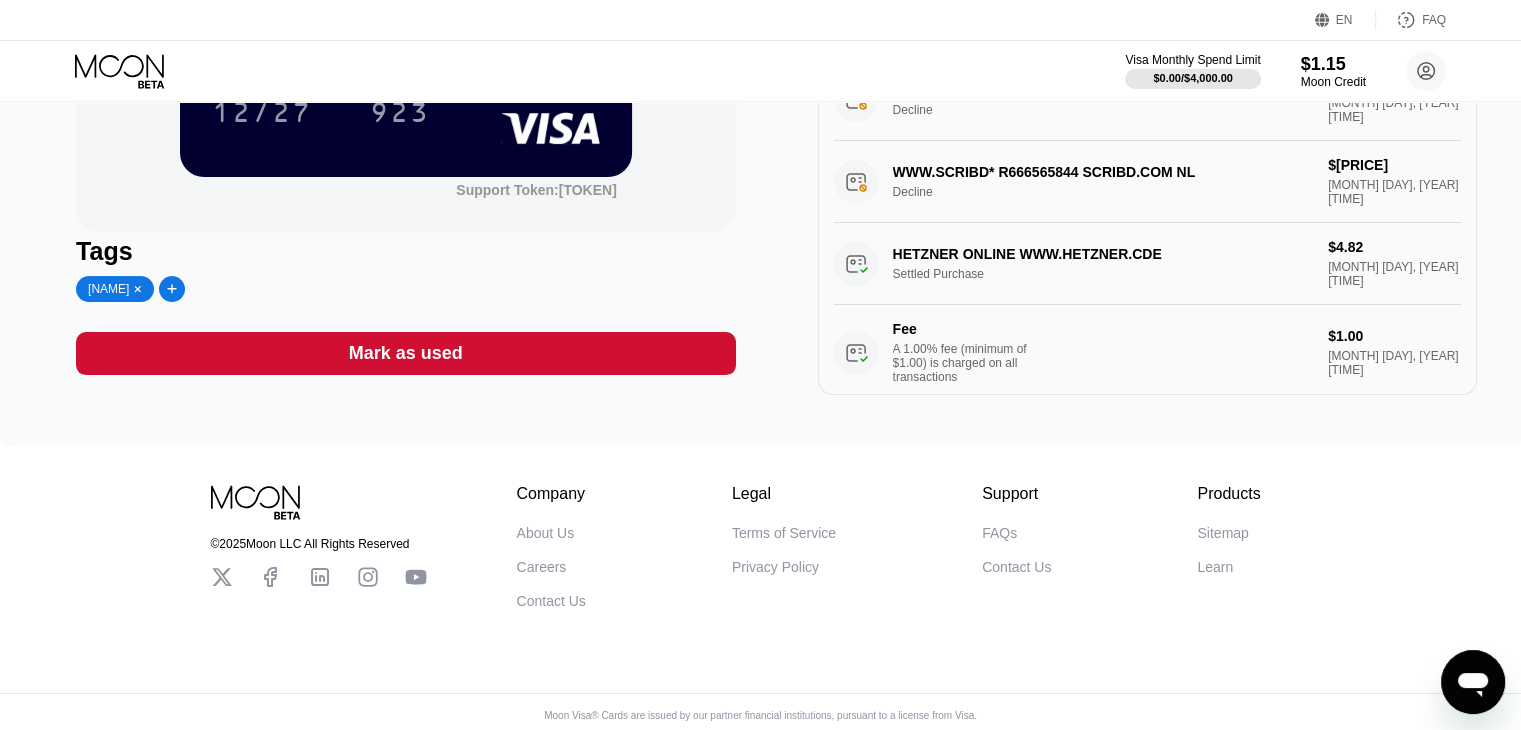 click on "Mark as used" at bounding box center (406, 353) 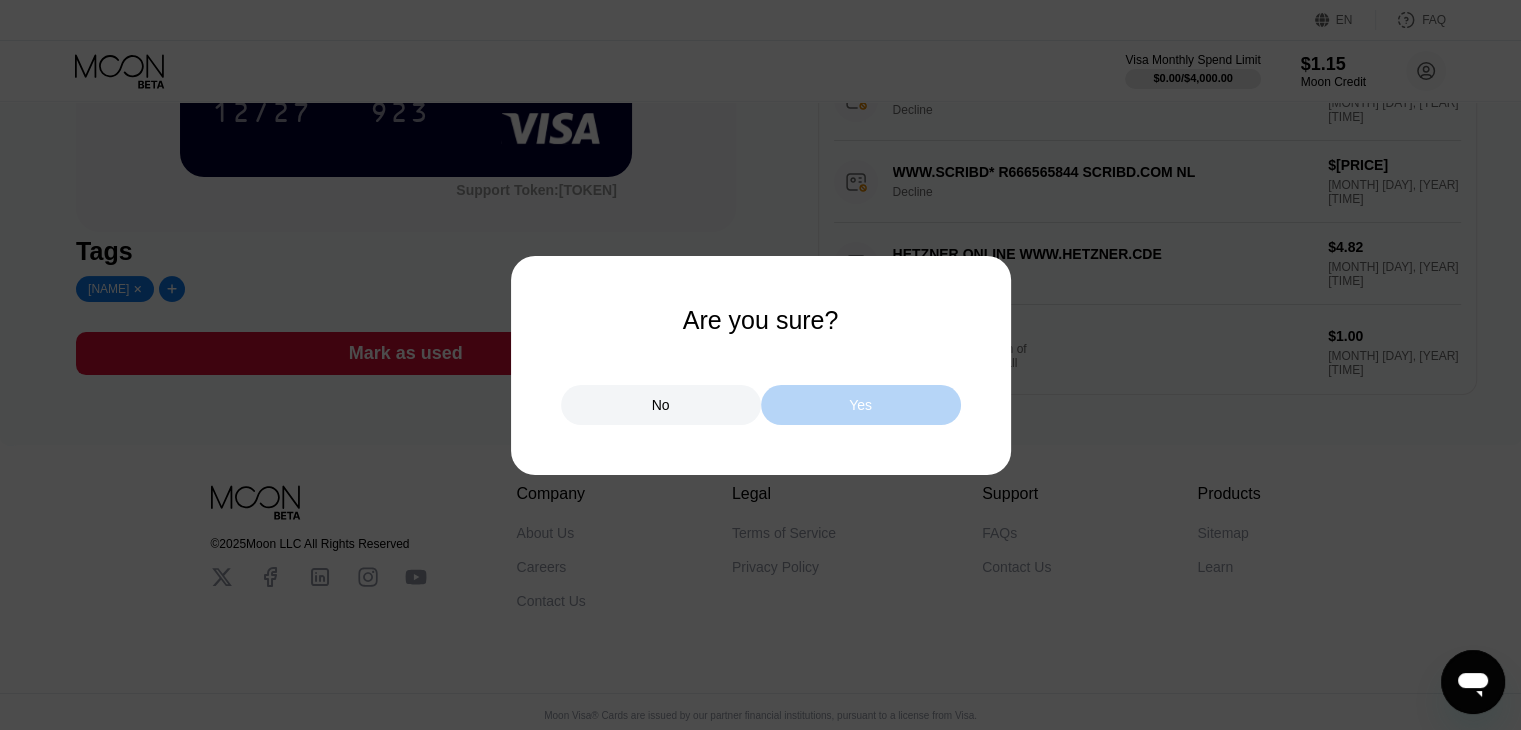 click on "Yes" at bounding box center (861, 405) 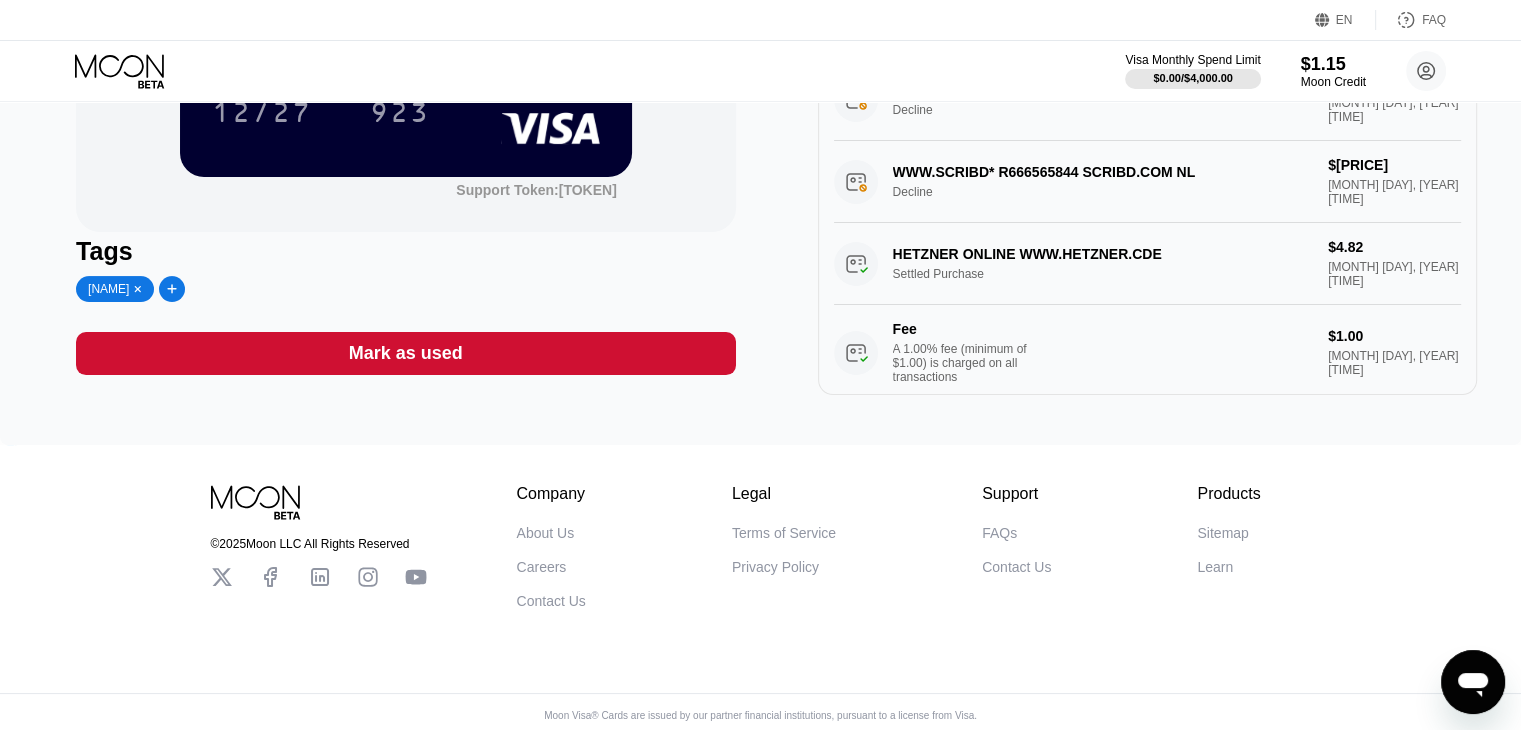 scroll, scrollTop: 0, scrollLeft: 0, axis: both 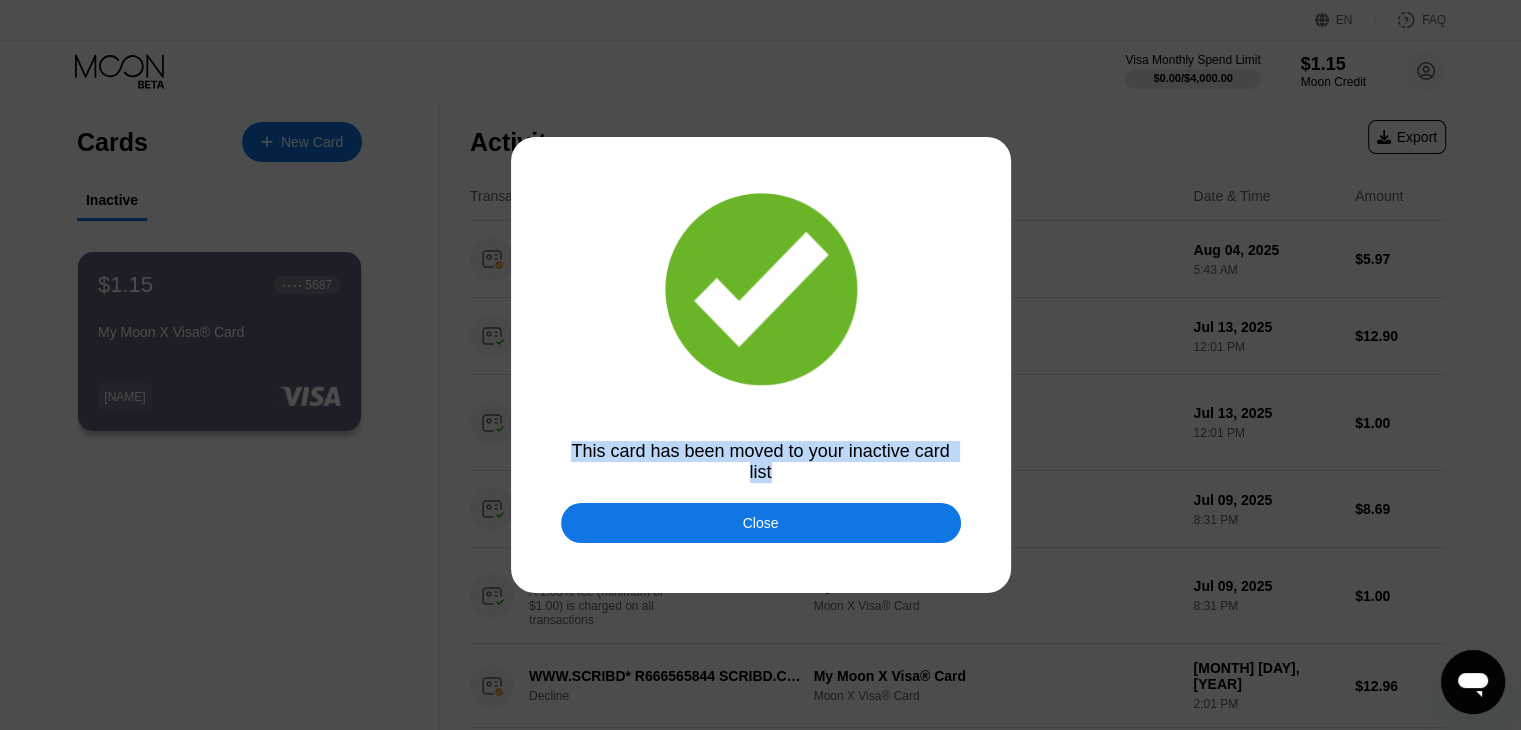 drag, startPoint x: 577, startPoint y: 454, endPoint x: 784, endPoint y: 473, distance: 207.87015 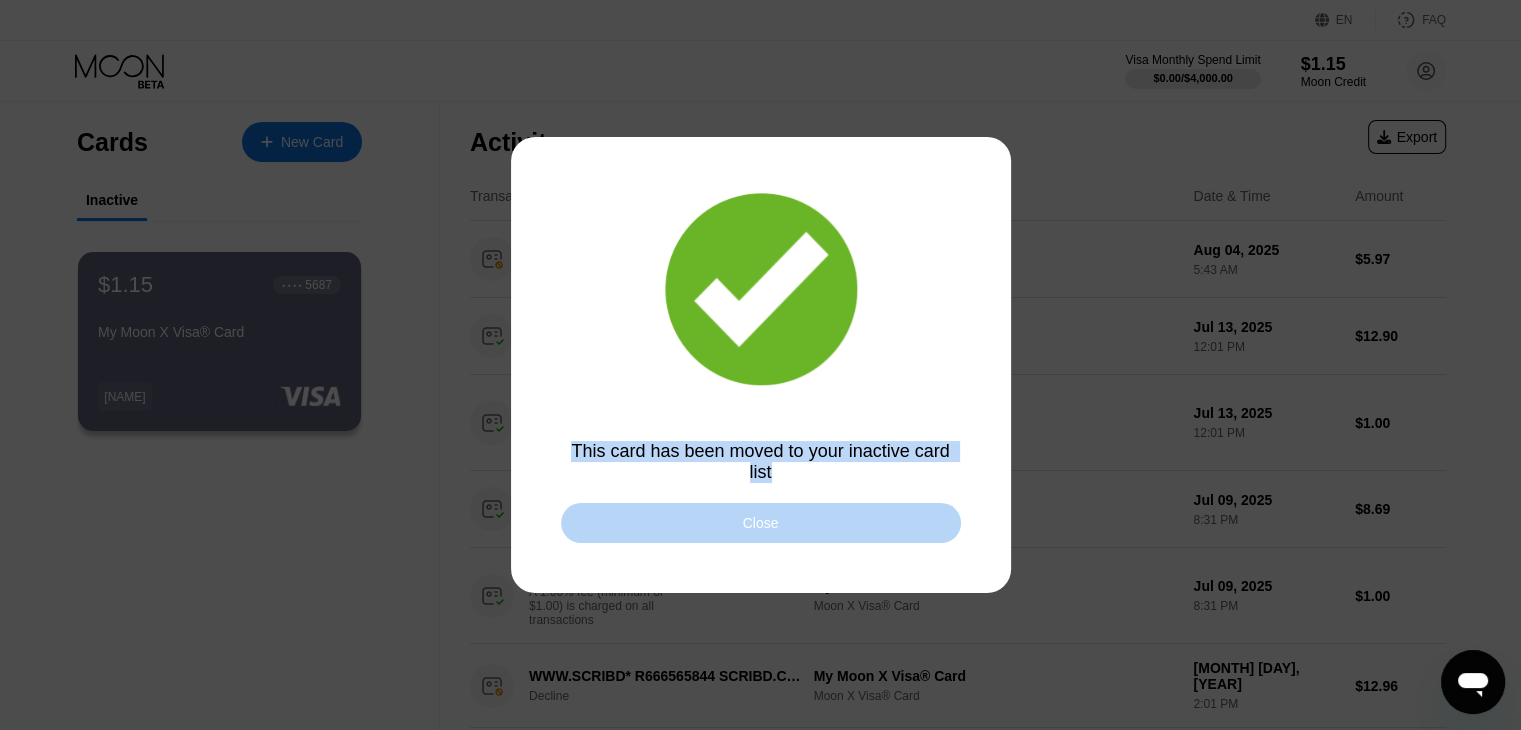 click on "Close" at bounding box center (761, 523) 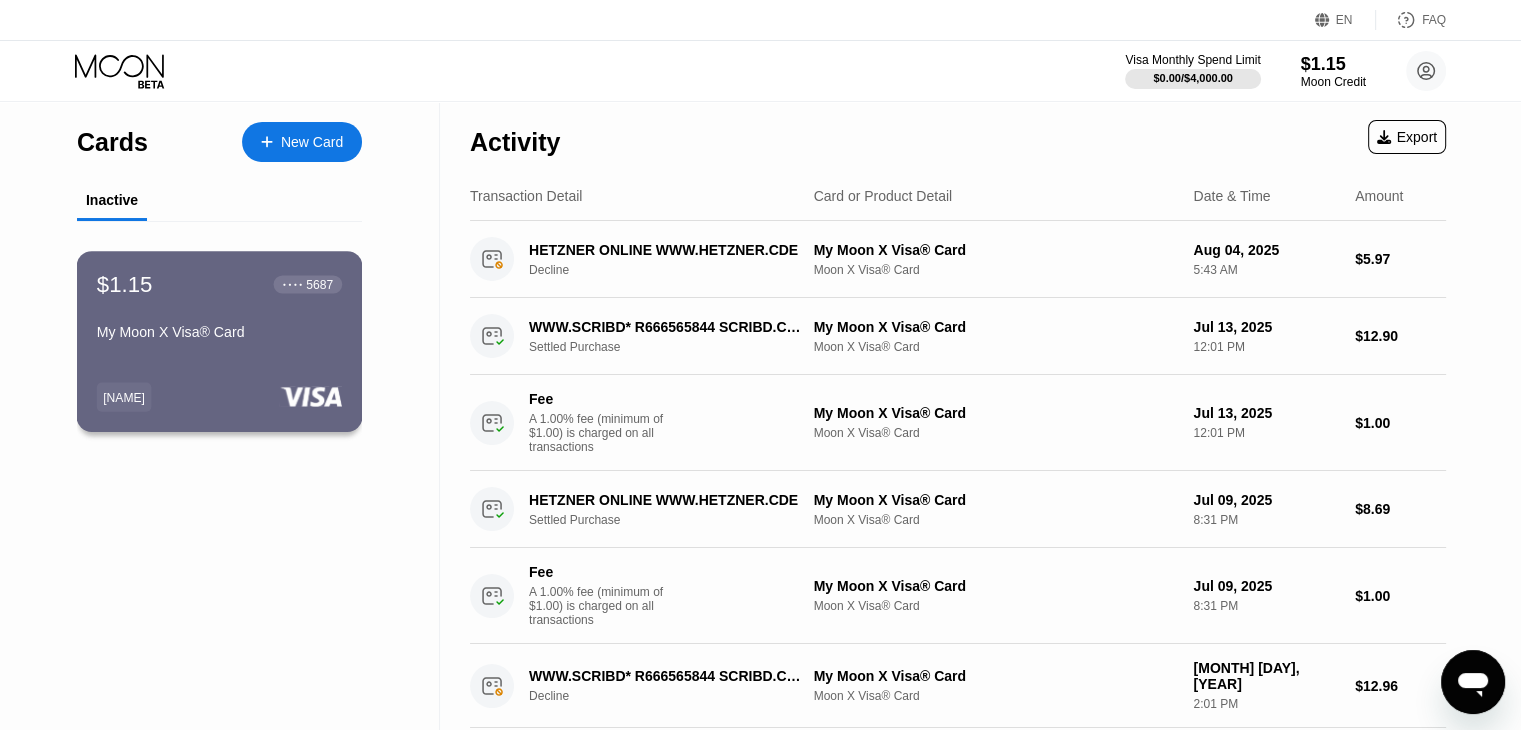click on "$[PRICE] ● ● ● ● [LAST_FOUR_DIGITS] My Moon X Visa® Card [NAME]" at bounding box center [220, 341] 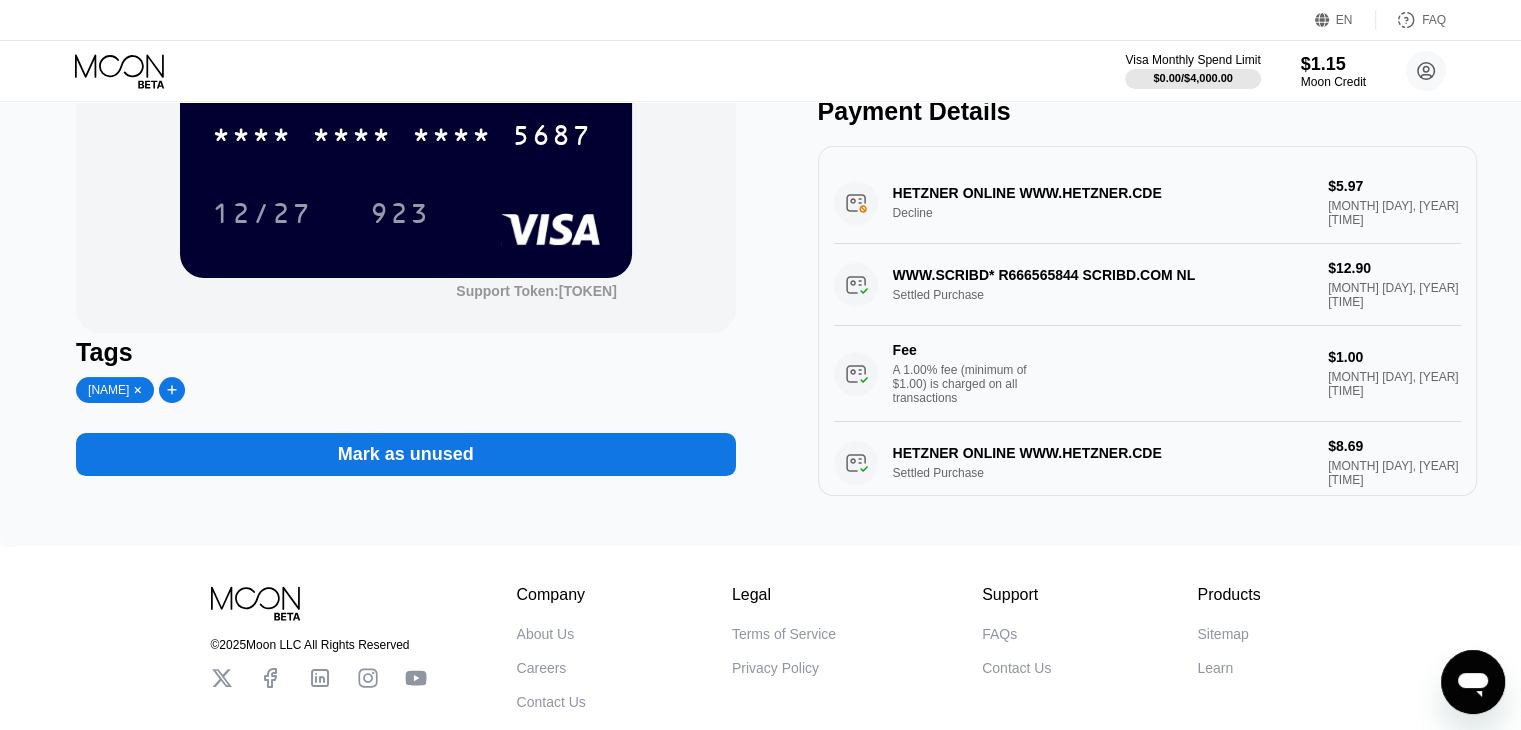 scroll, scrollTop: 200, scrollLeft: 0, axis: vertical 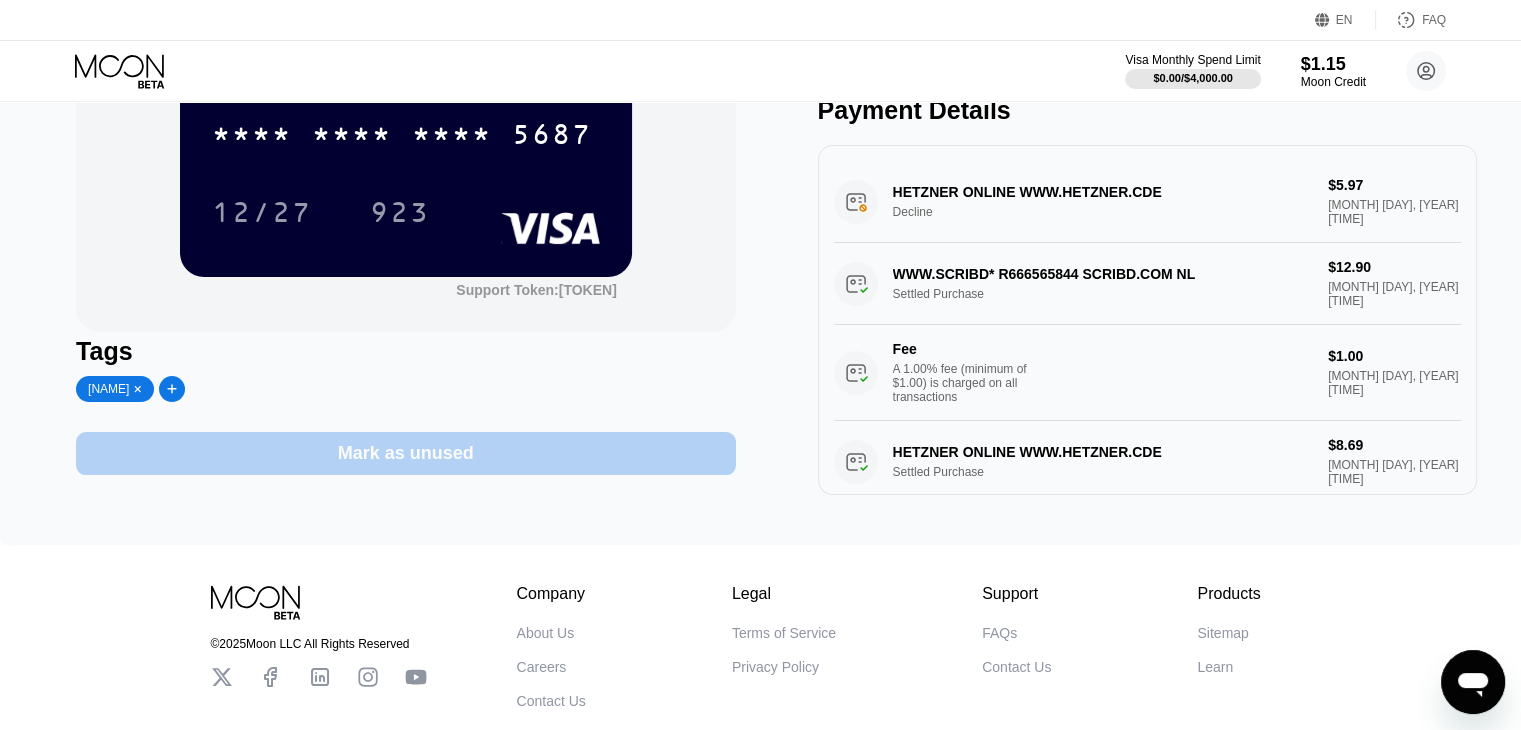 click on "Mark as unused" at bounding box center (405, 453) 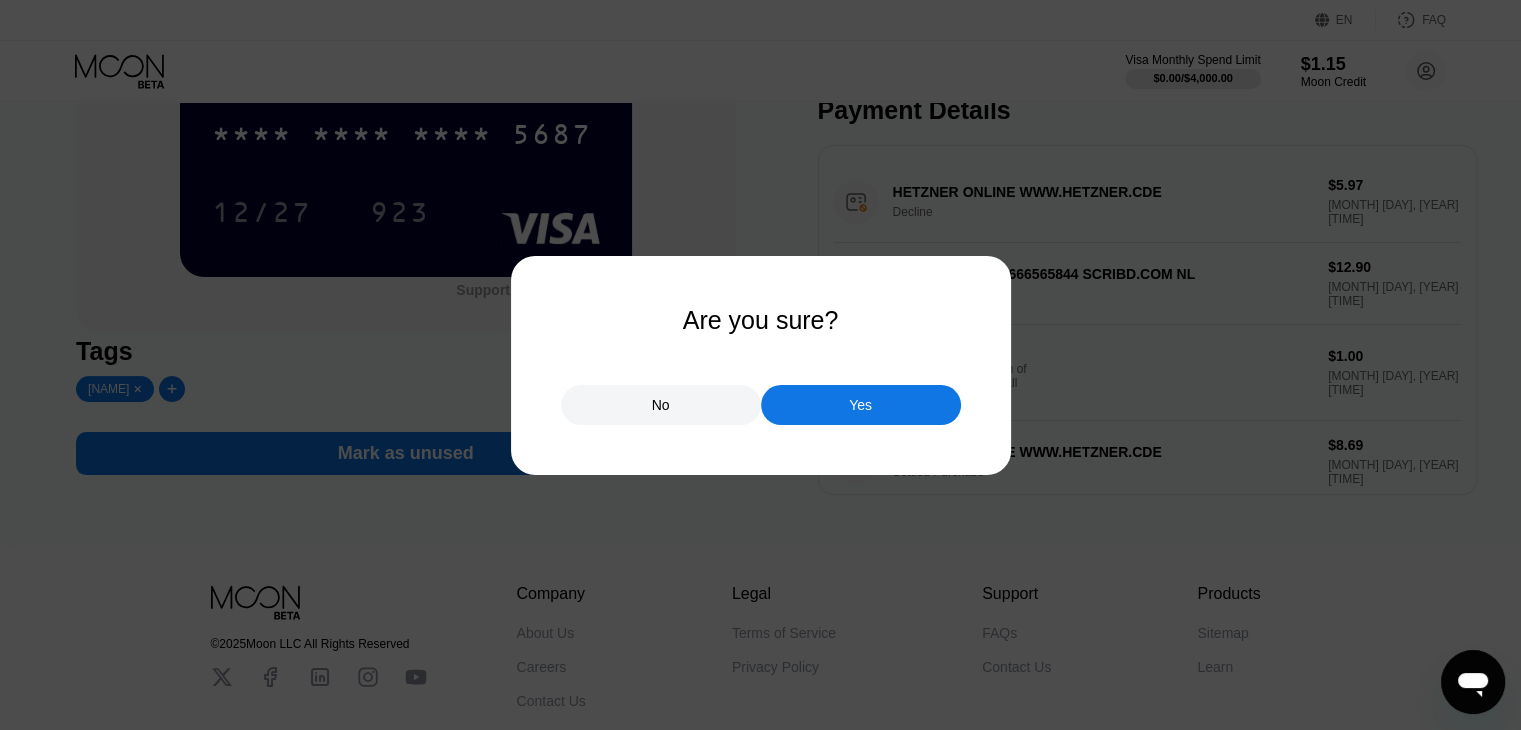 click on "Yes" at bounding box center (861, 405) 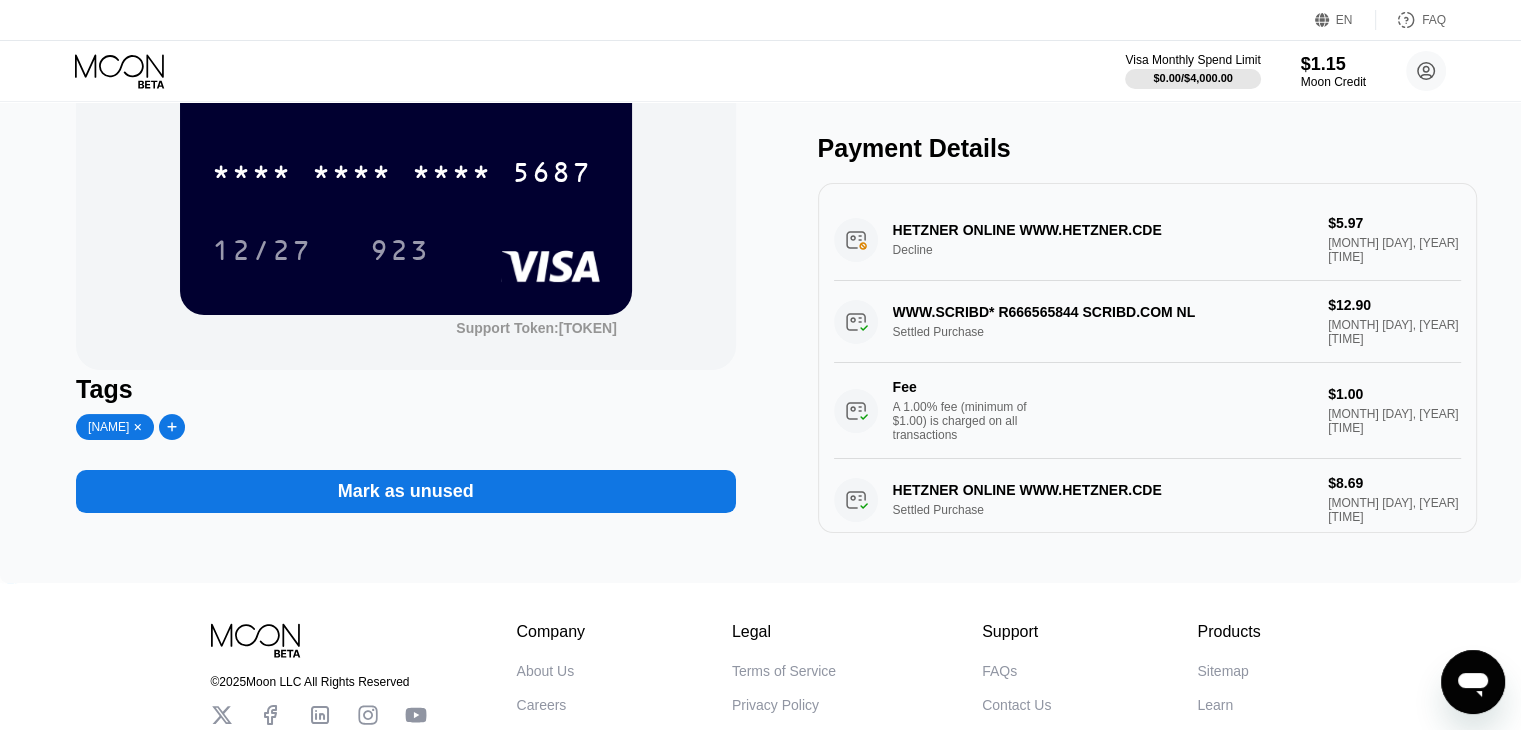 scroll, scrollTop: 51, scrollLeft: 0, axis: vertical 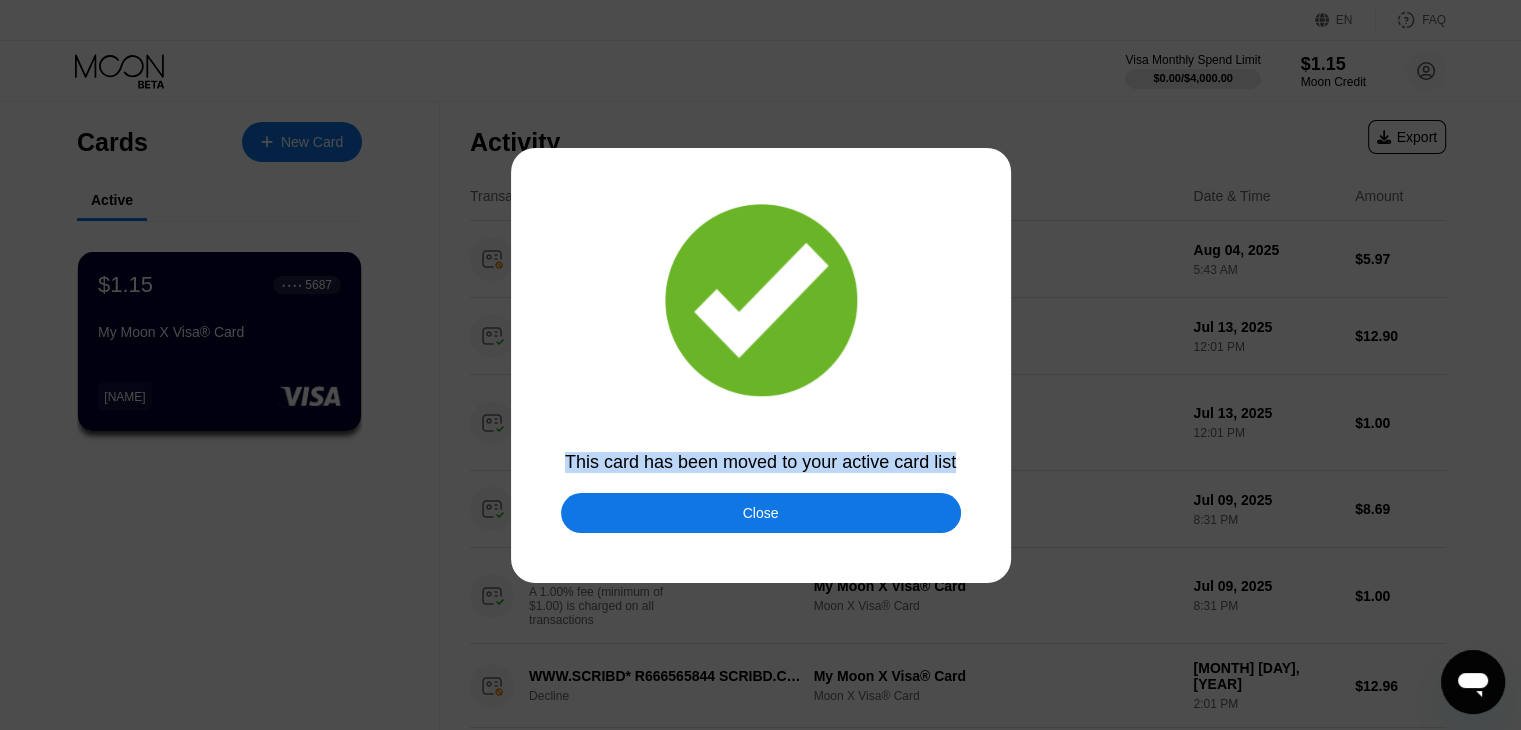 drag, startPoint x: 952, startPoint y: 462, endPoint x: 563, endPoint y: 459, distance: 389.01157 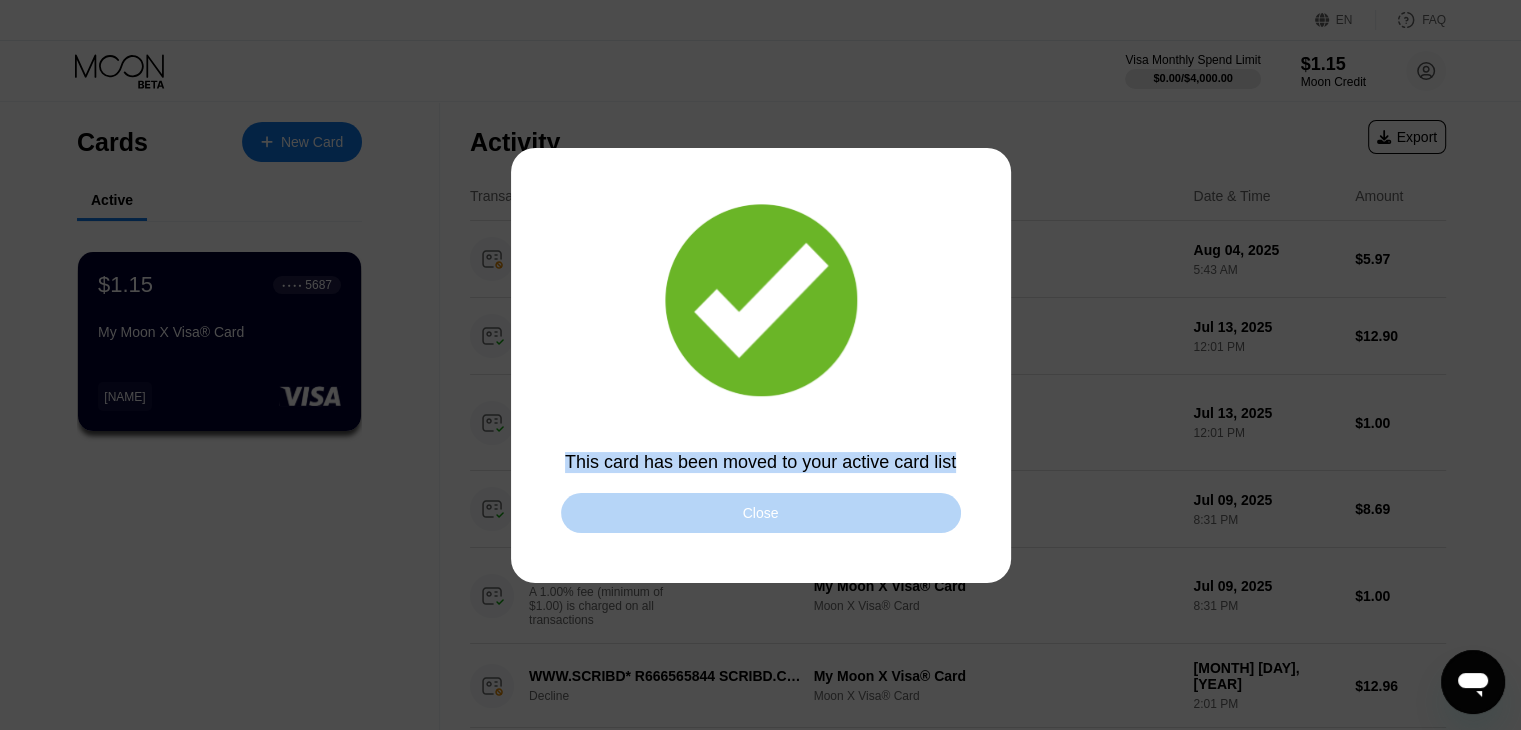 click on "Close" at bounding box center (761, 513) 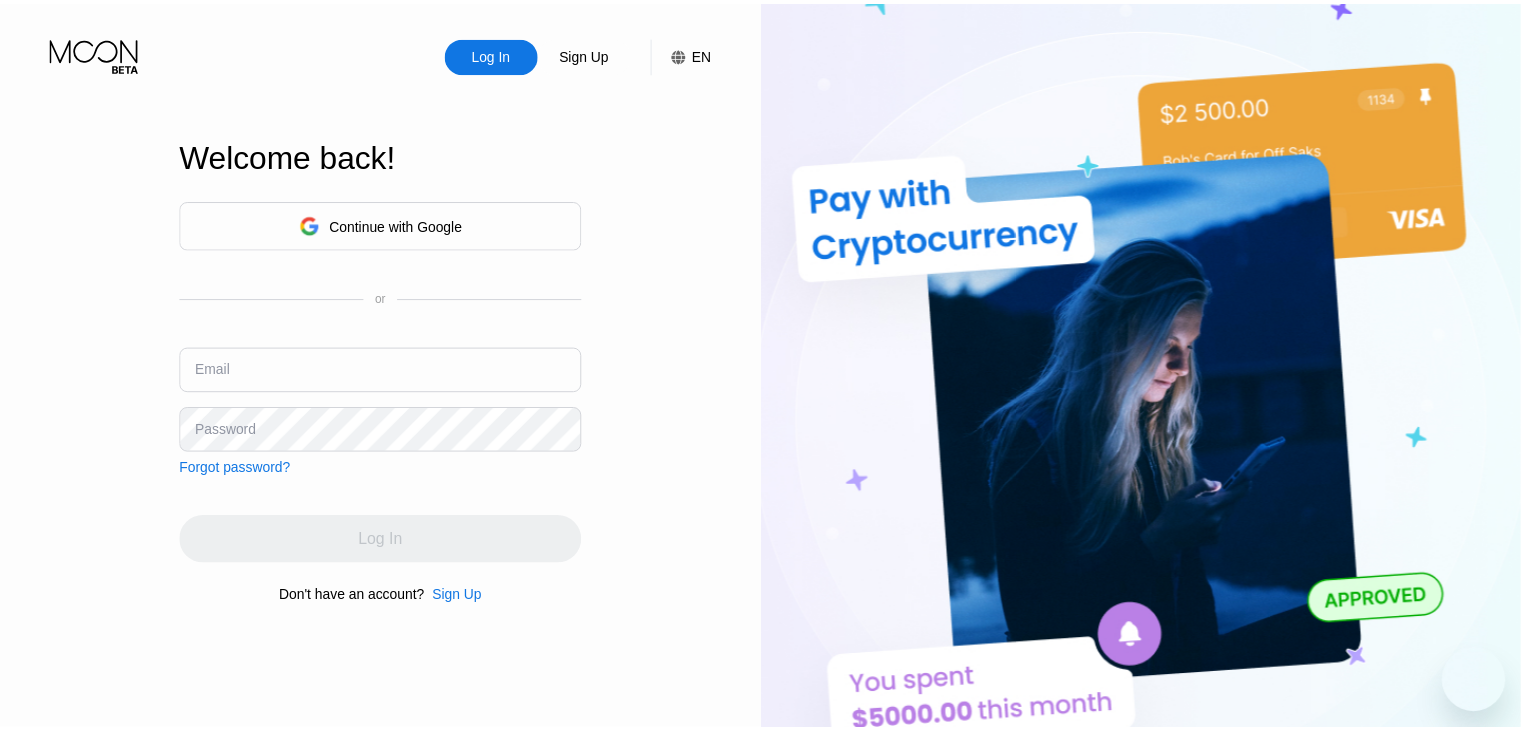 scroll, scrollTop: 0, scrollLeft: 0, axis: both 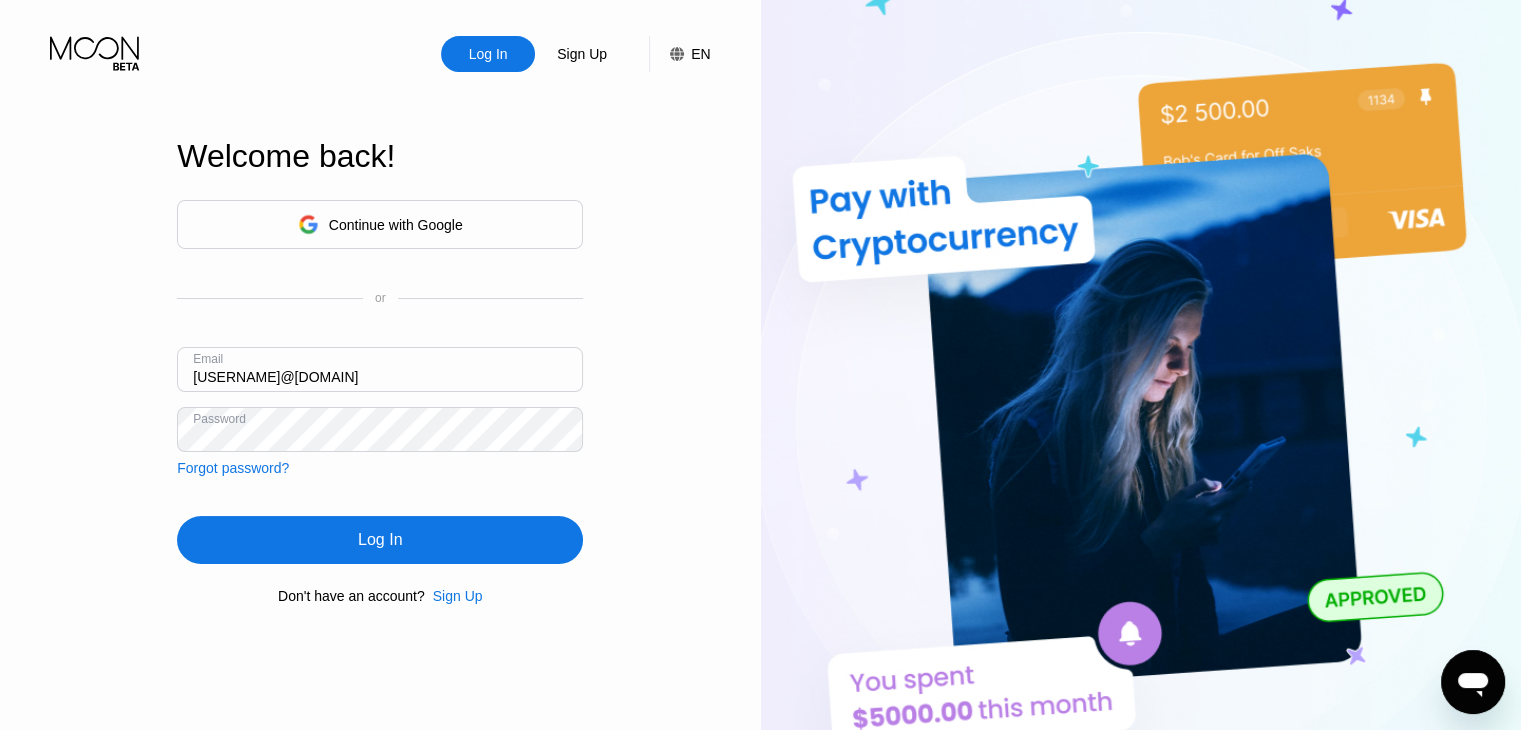 click on "realerfan77@gmail.com" at bounding box center (380, 369) 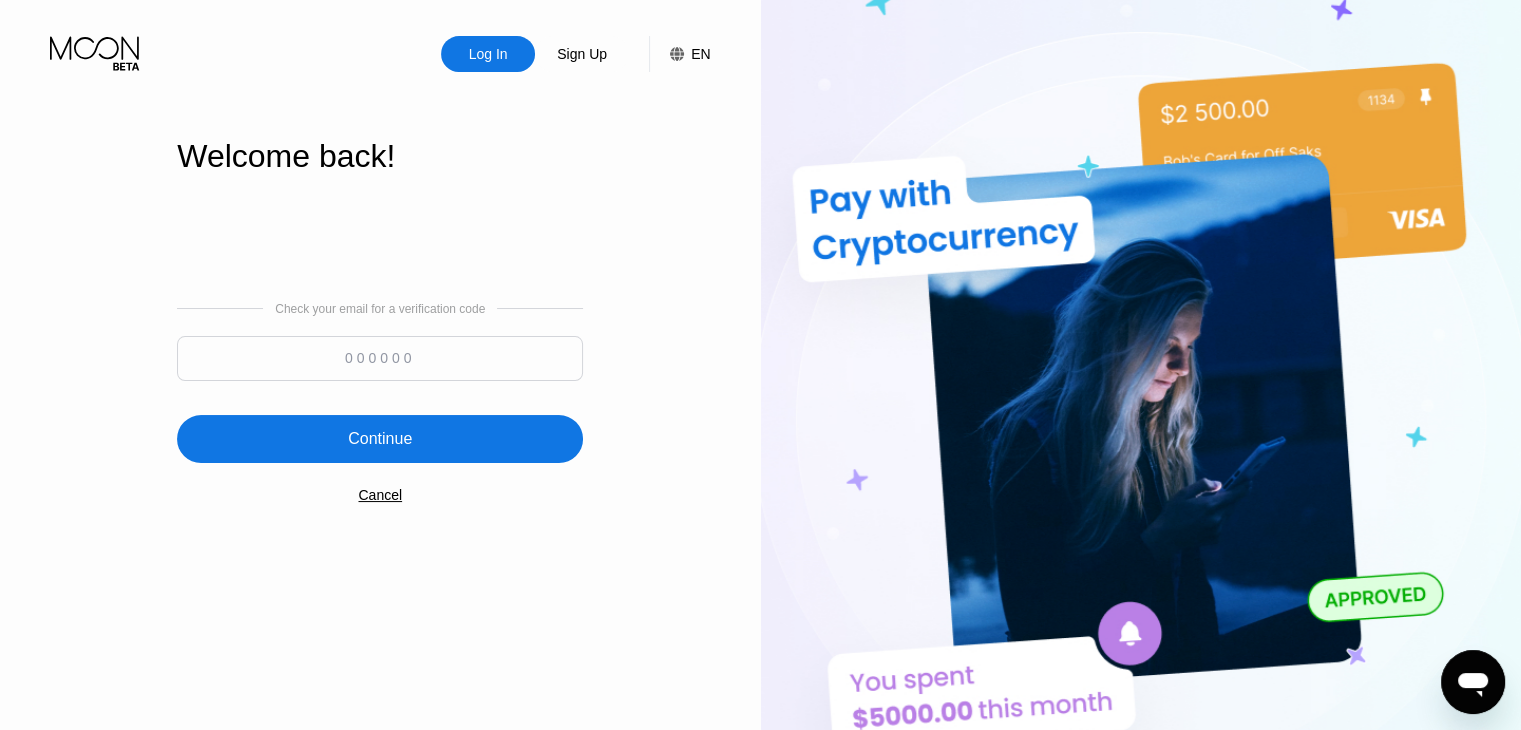 click at bounding box center [380, 358] 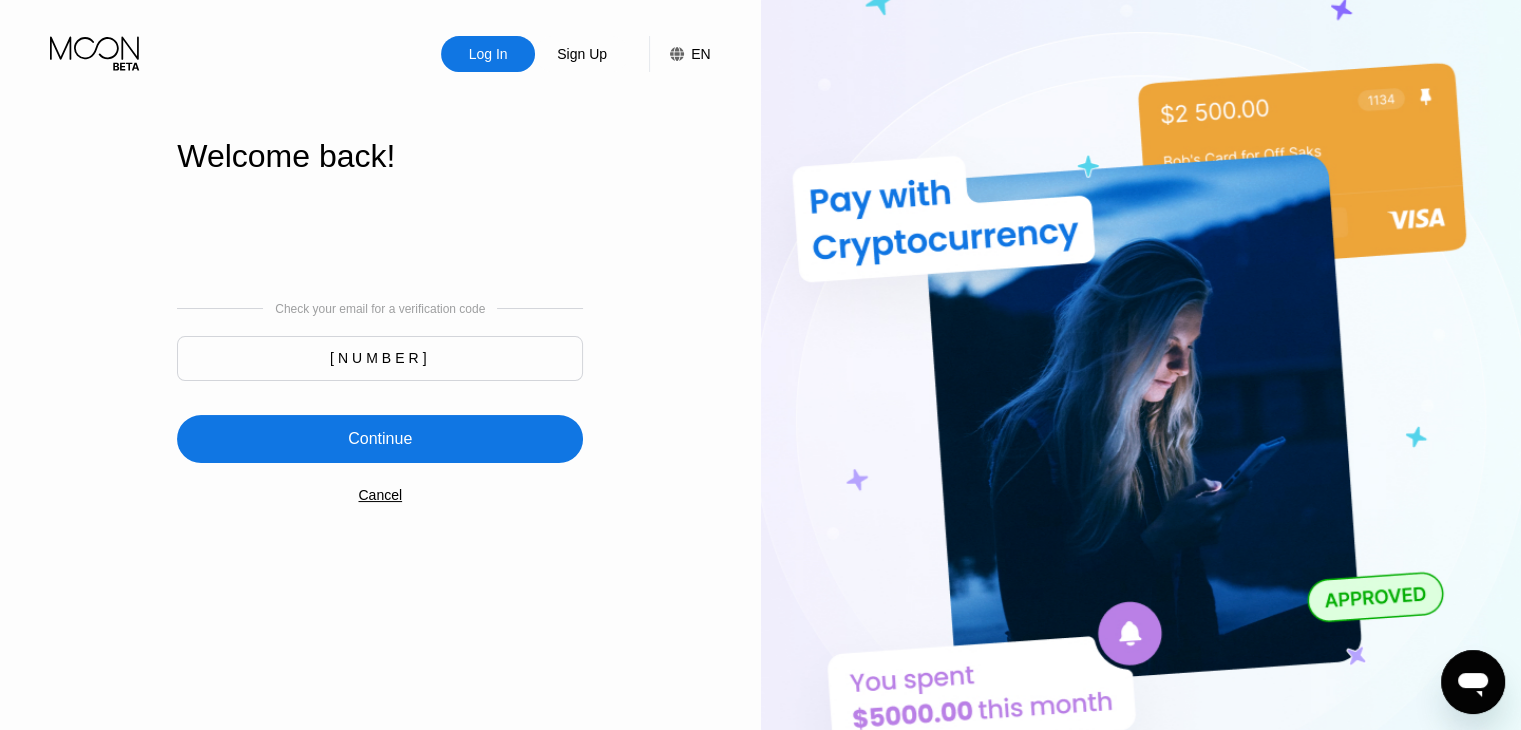 type on "197125" 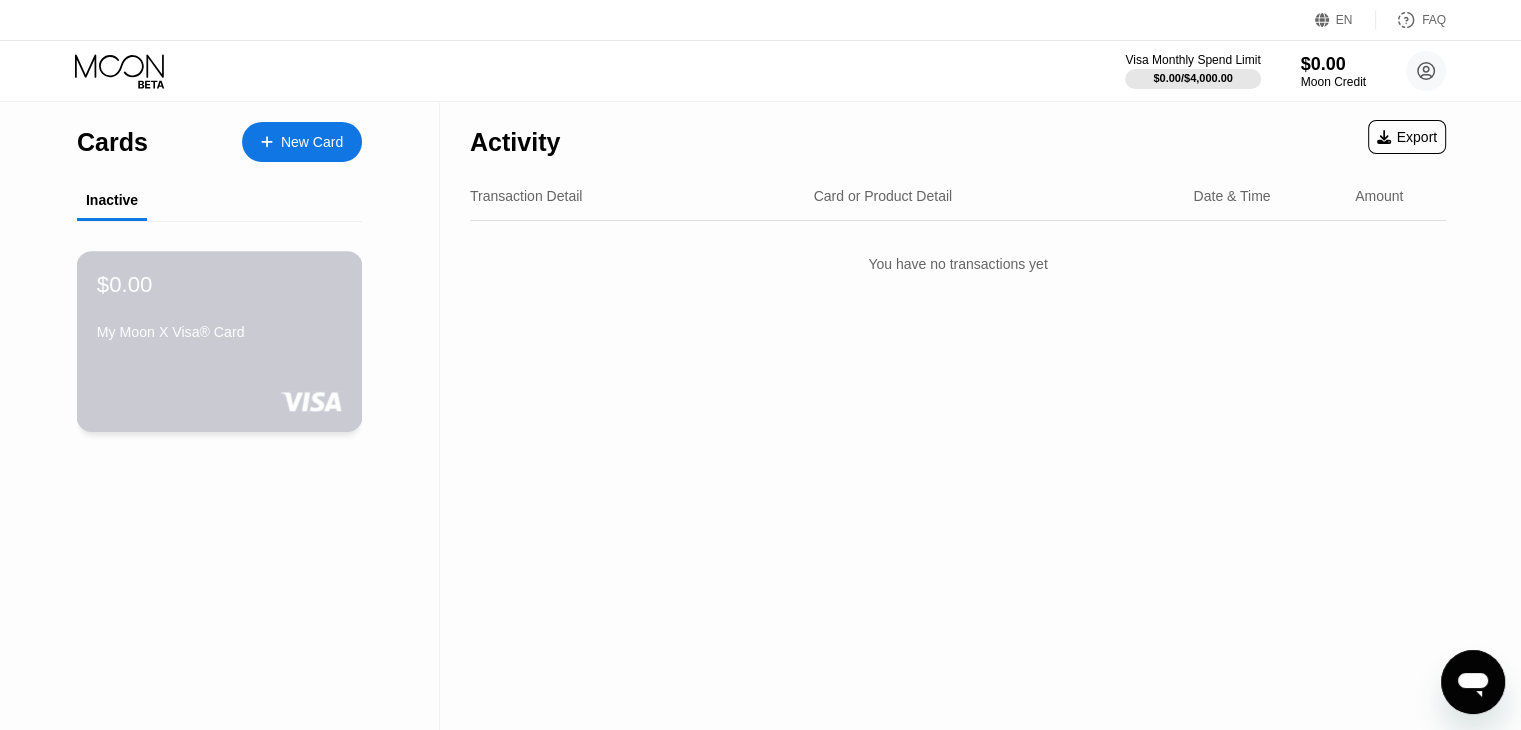 click on "My Moon X Visa® Card" at bounding box center (219, 336) 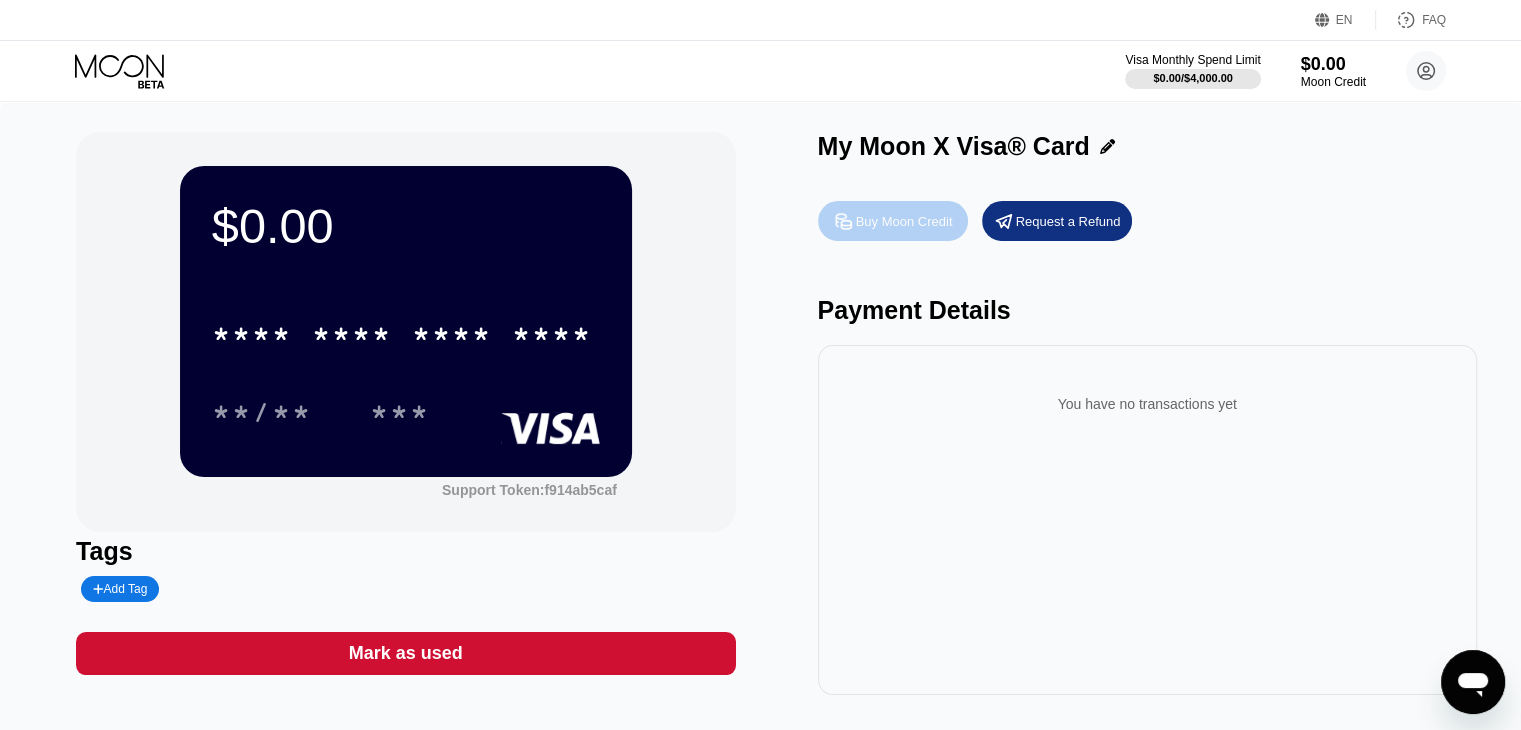 click on "Buy Moon Credit" at bounding box center [904, 221] 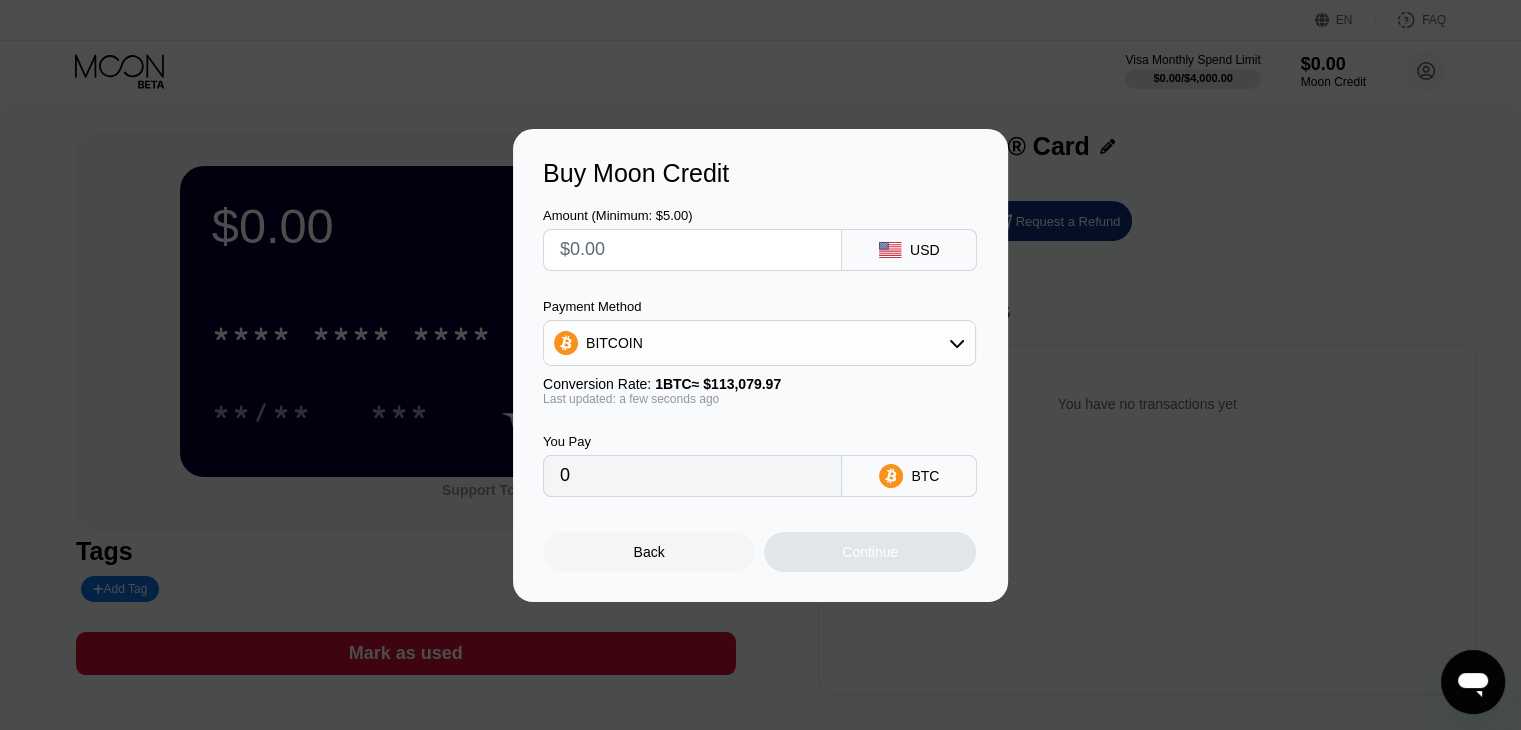 click at bounding box center [692, 250] 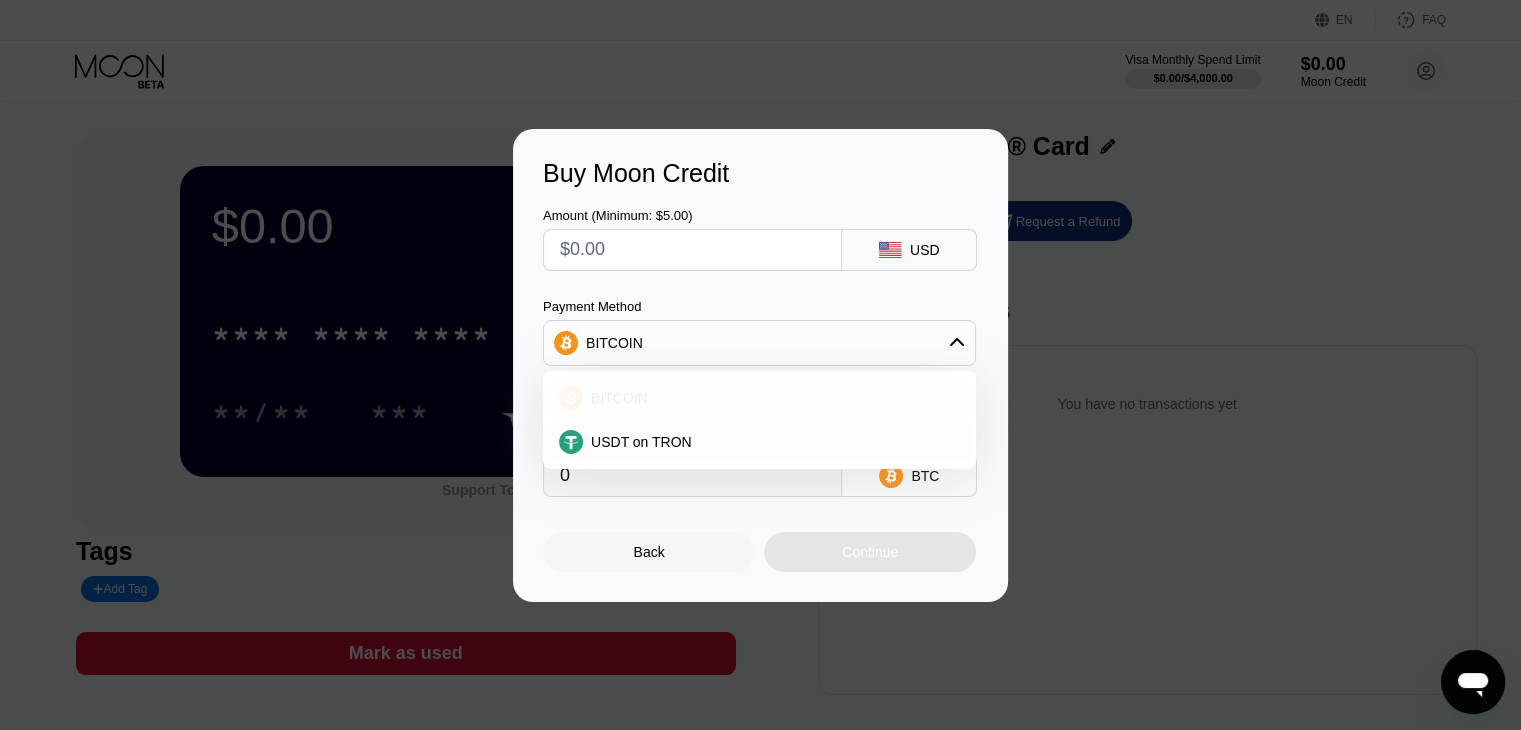 click on "BITCOIN" at bounding box center (771, 398) 